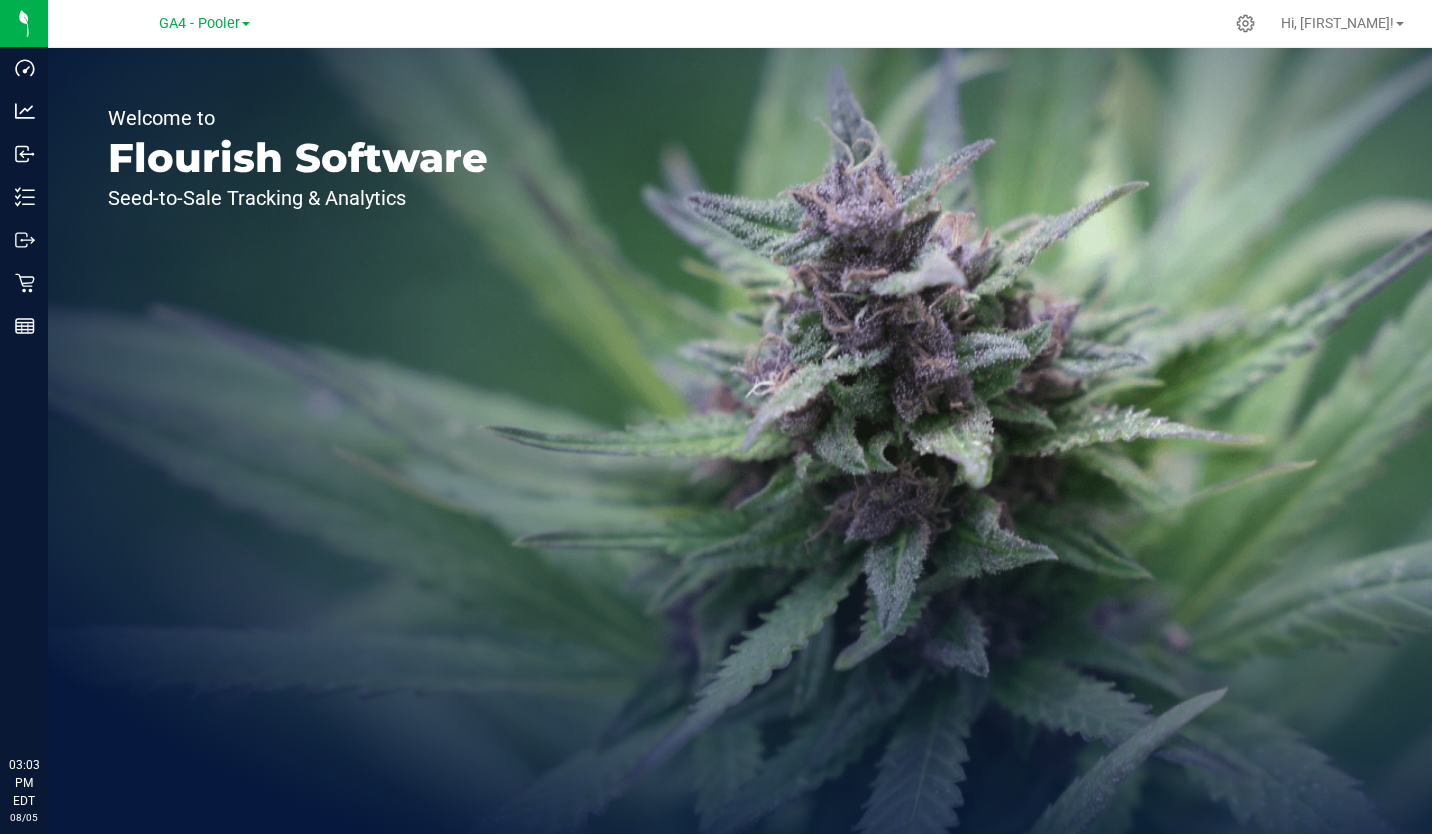 scroll, scrollTop: 0, scrollLeft: 0, axis: both 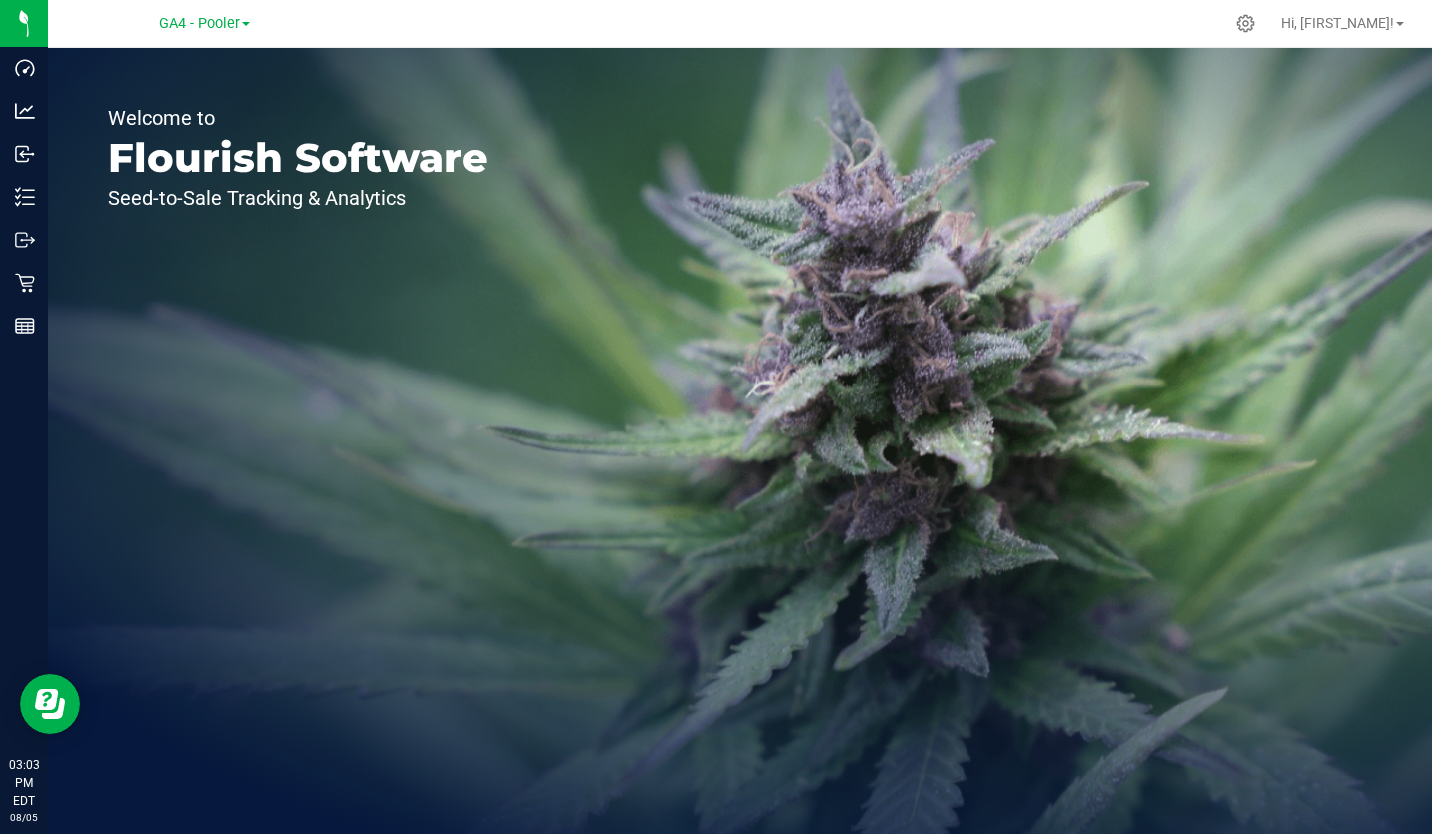 click on "GA4 - Pooler" at bounding box center [199, 23] 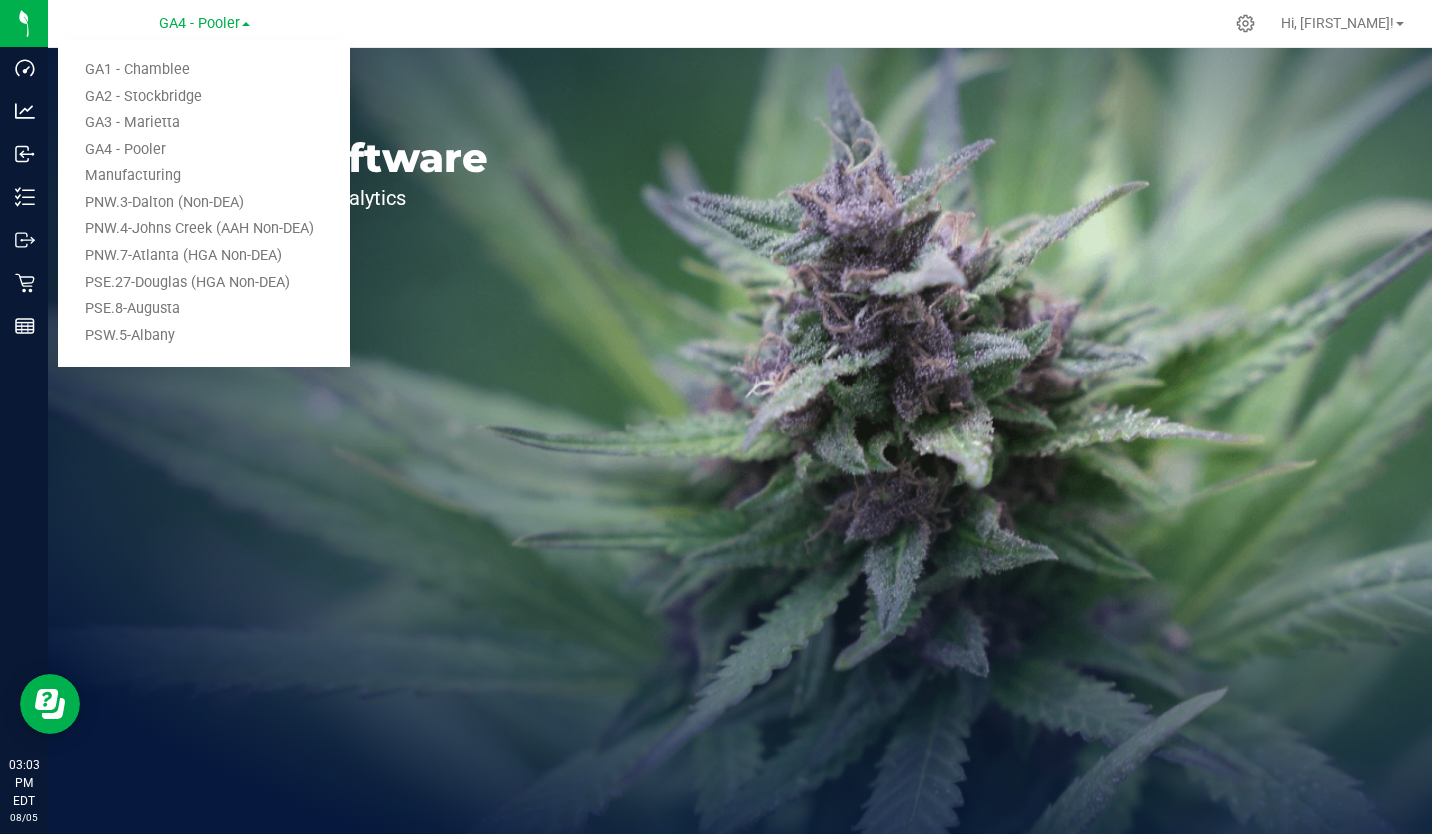 click on "PSW.5-Albany" at bounding box center [204, 336] 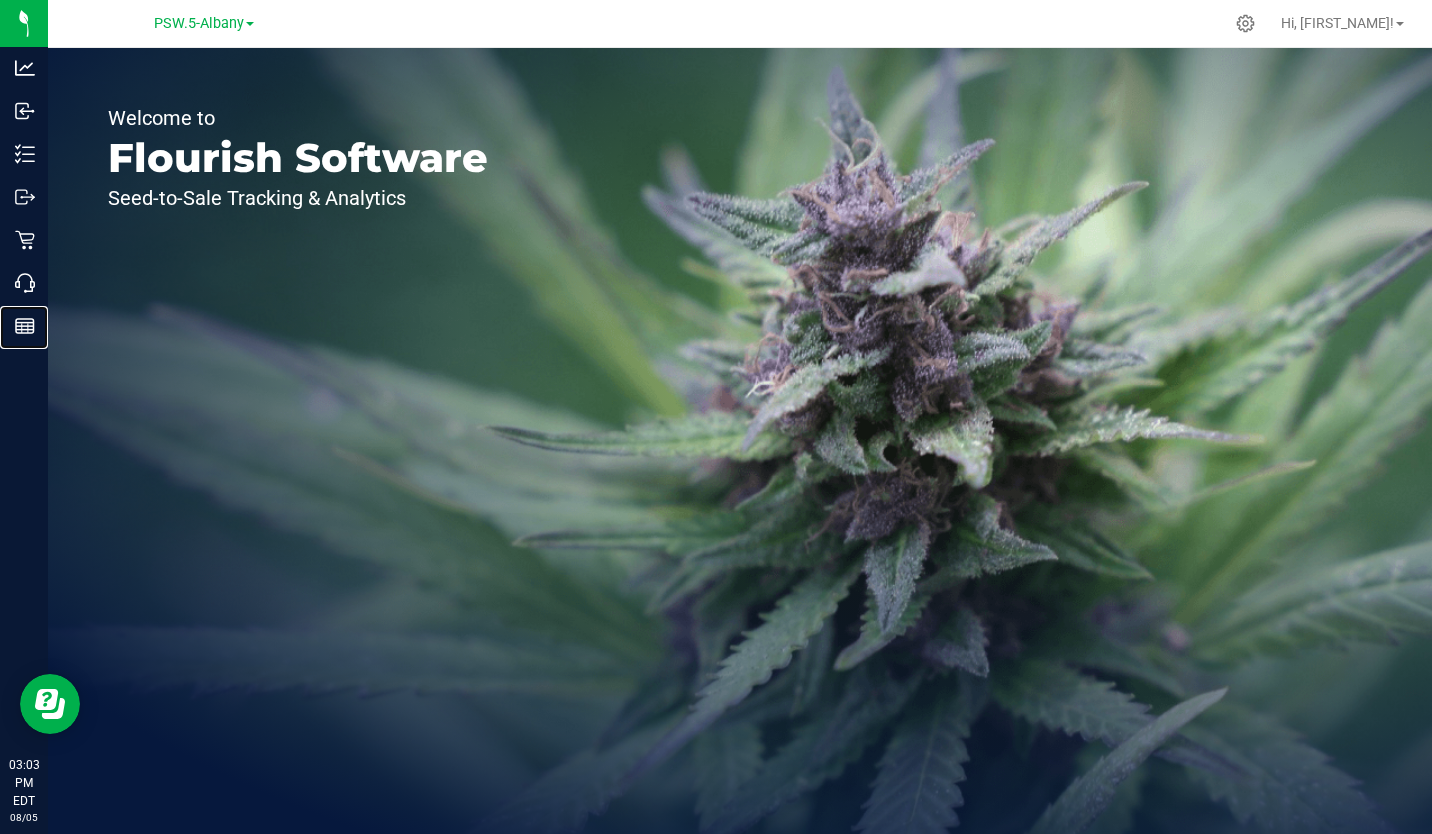 click on "Reports" at bounding box center [0, 0] 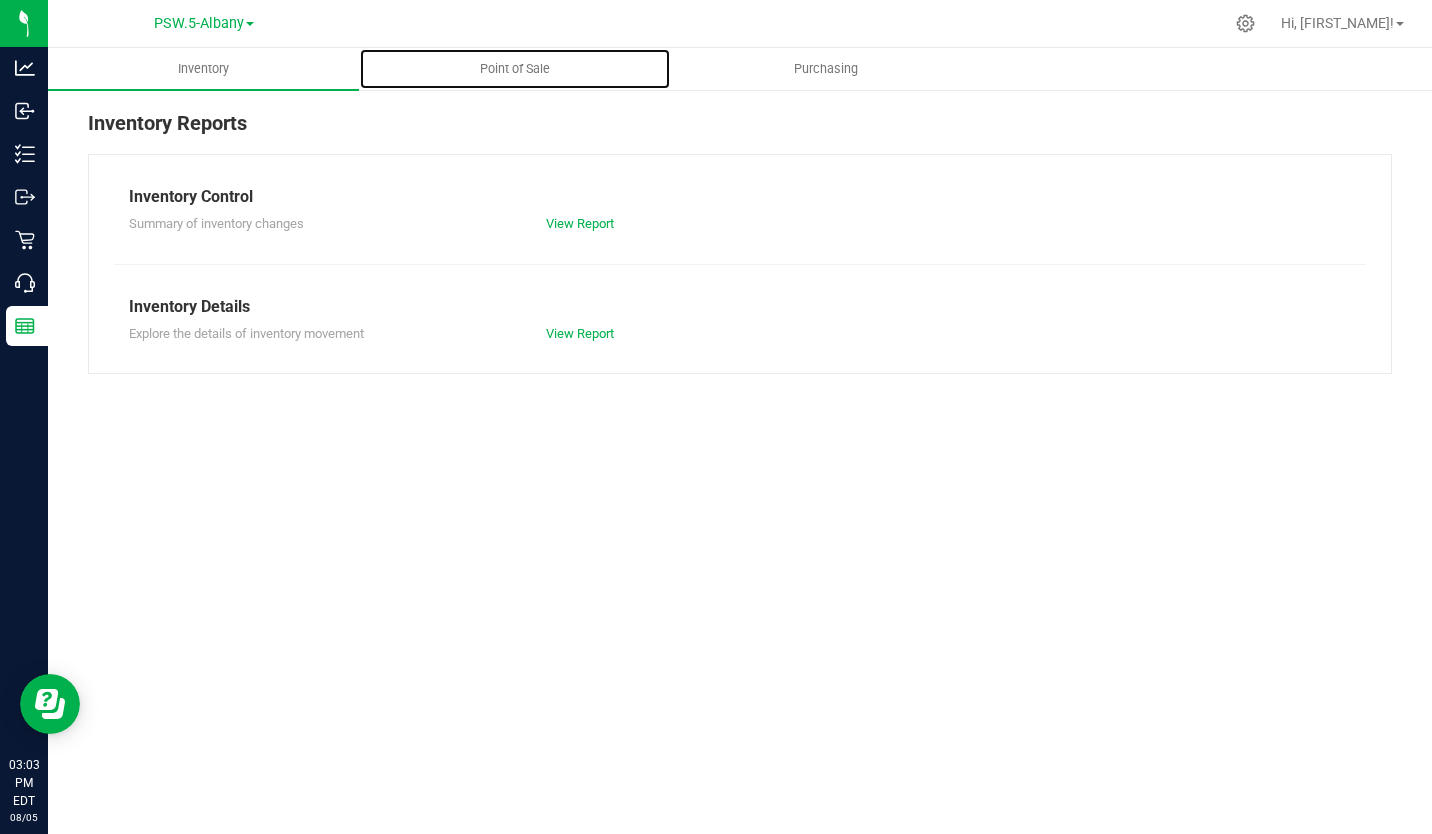 click on "Point of Sale" at bounding box center (515, 69) 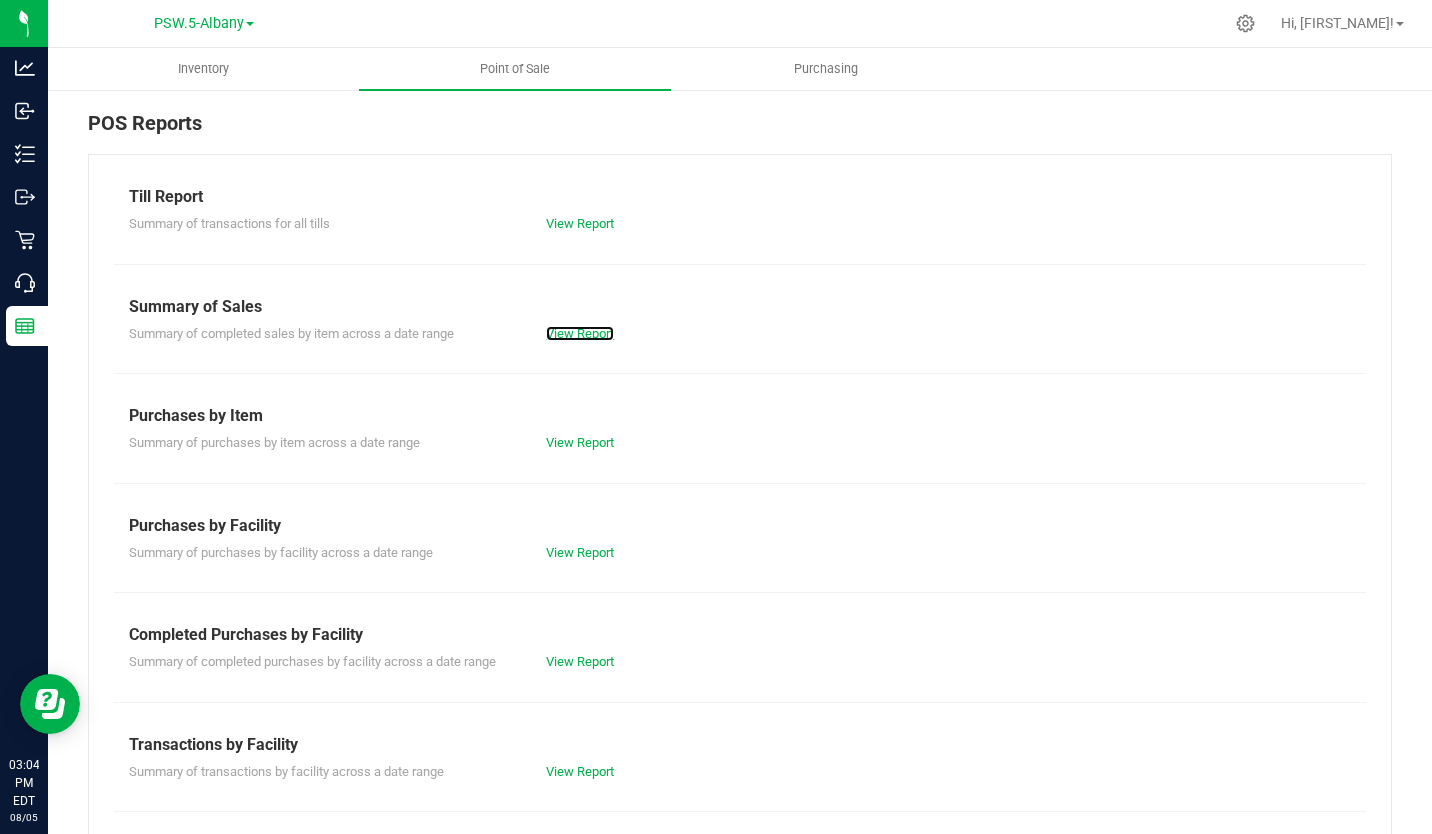 click on "View Report" at bounding box center [580, 333] 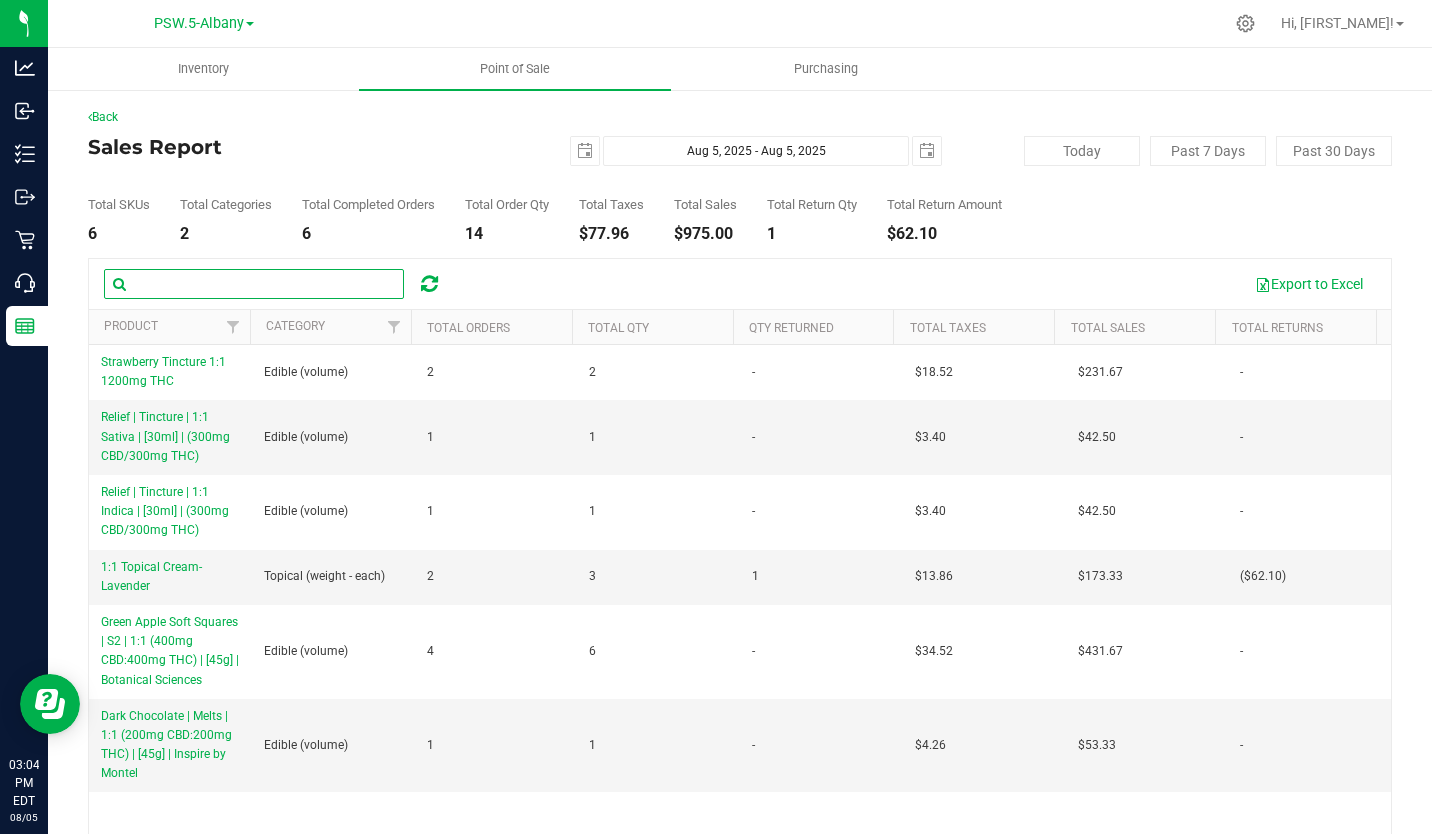 click at bounding box center (254, 284) 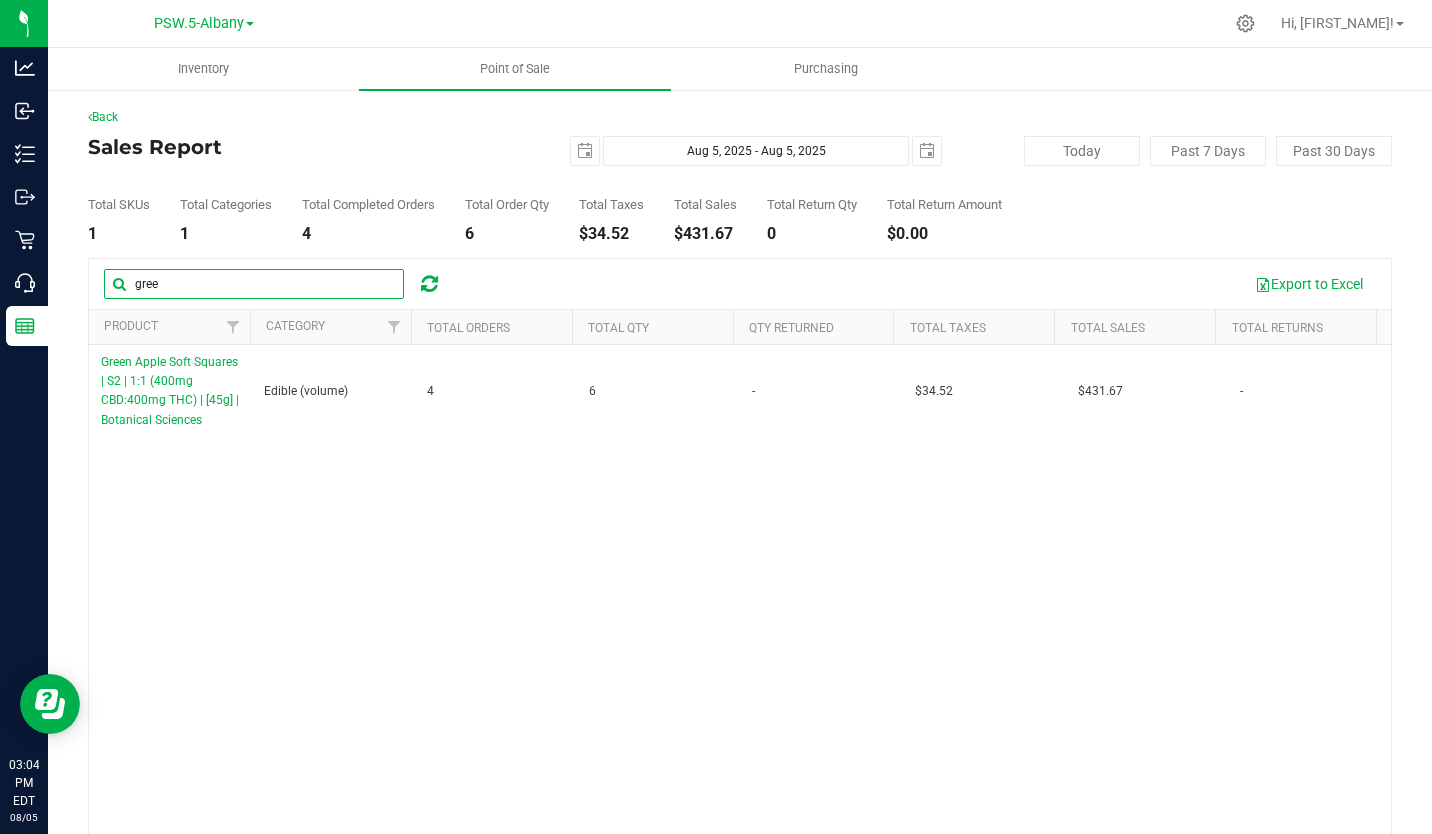 type on "gree" 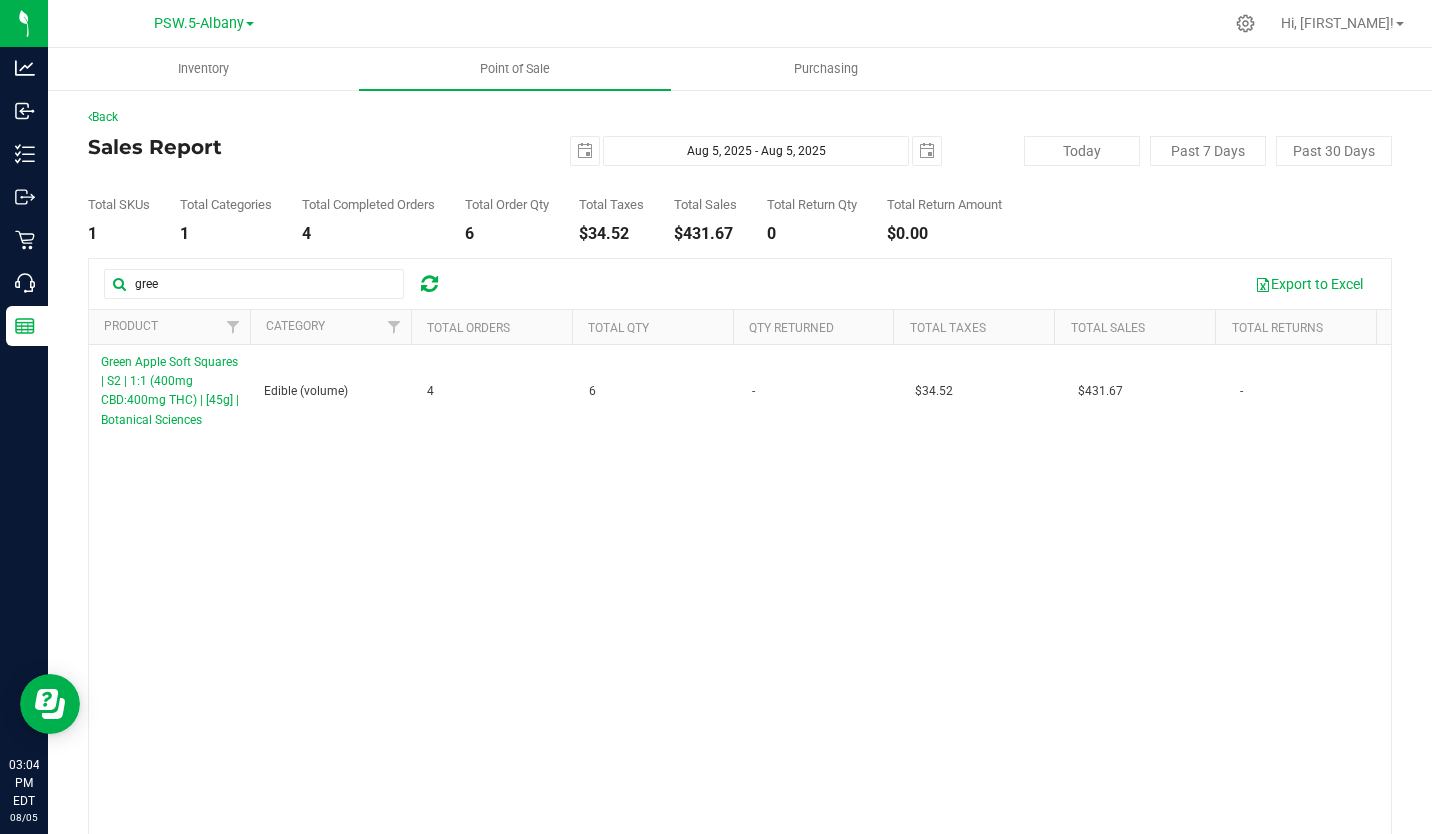 click on "Green Apple Soft Squares | S2 | 1:1 (400mg CBD:400mg THC) | [45g] | Botanical Sciences" at bounding box center (170, 391) 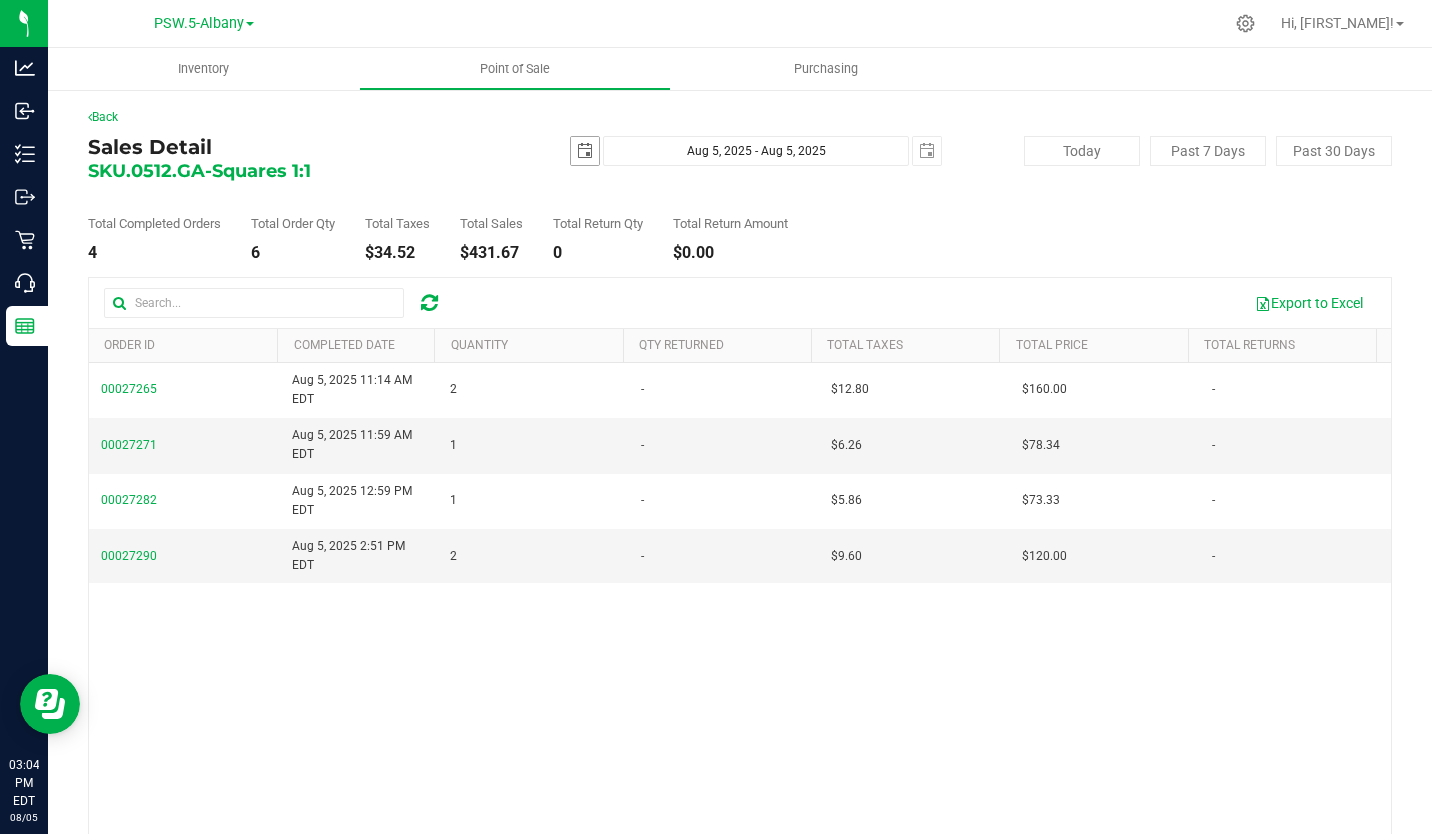 click at bounding box center [585, 151] 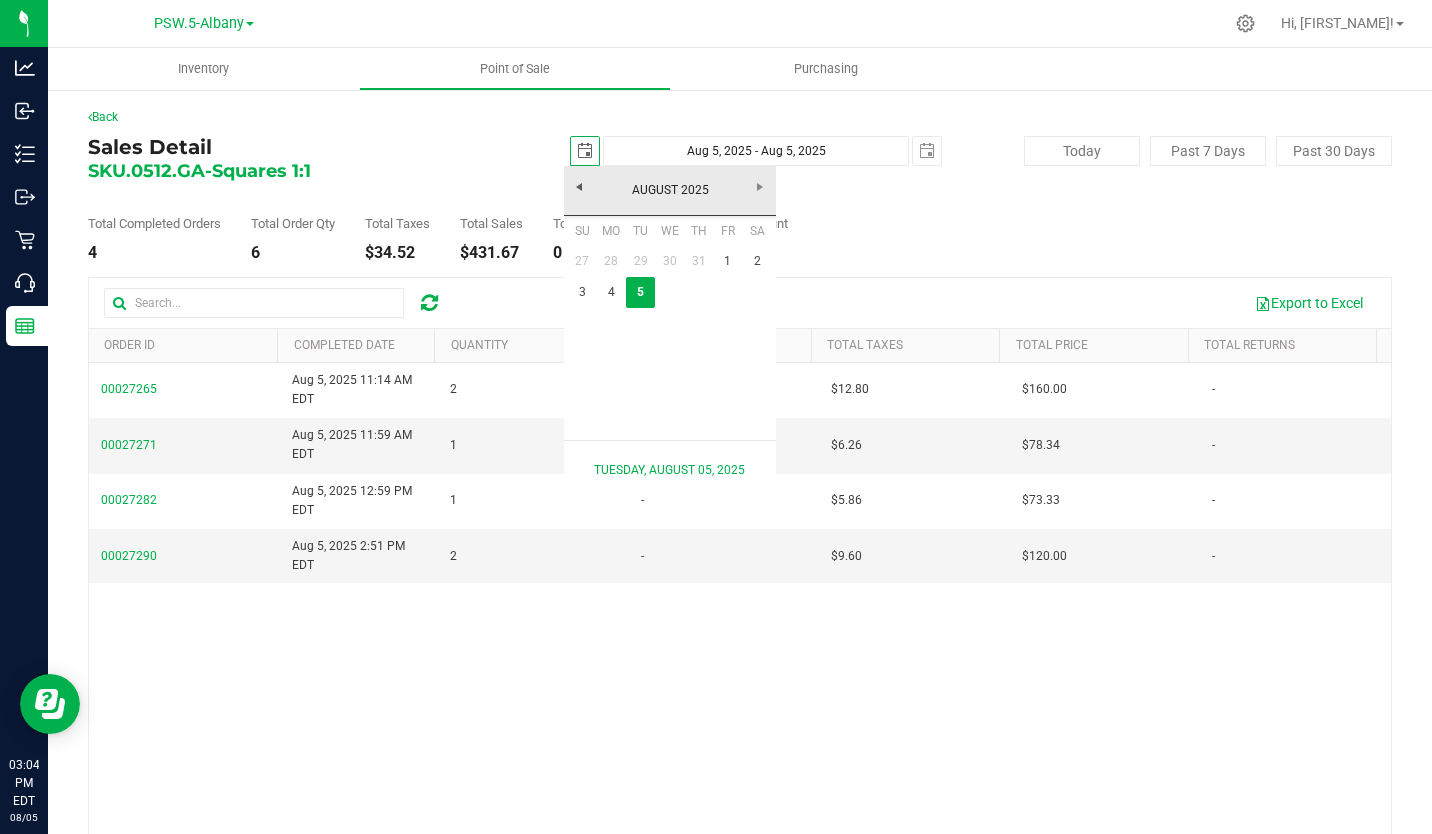 scroll, scrollTop: 0, scrollLeft: 50, axis: horizontal 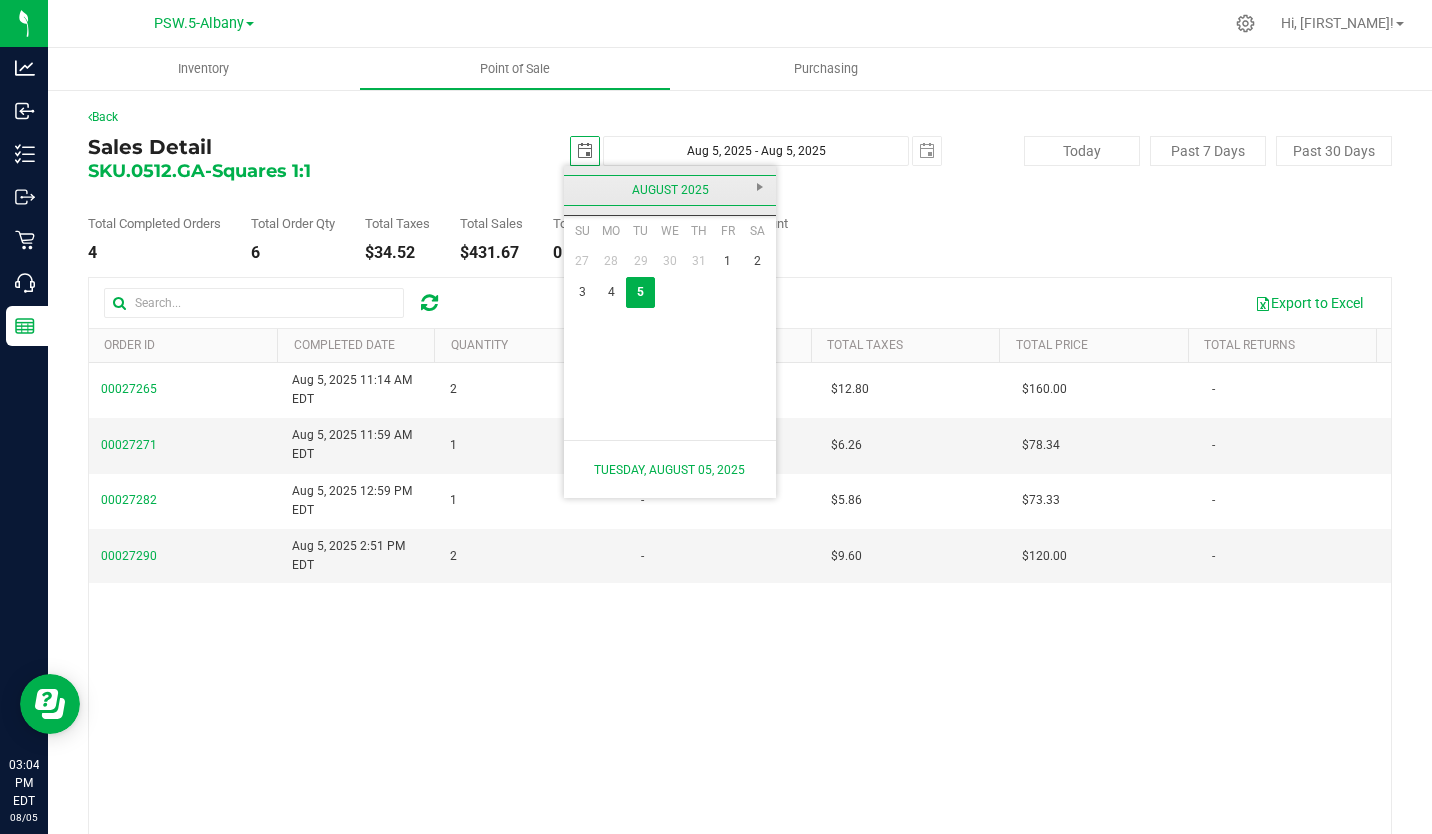click on "August 2025" at bounding box center (670, 190) 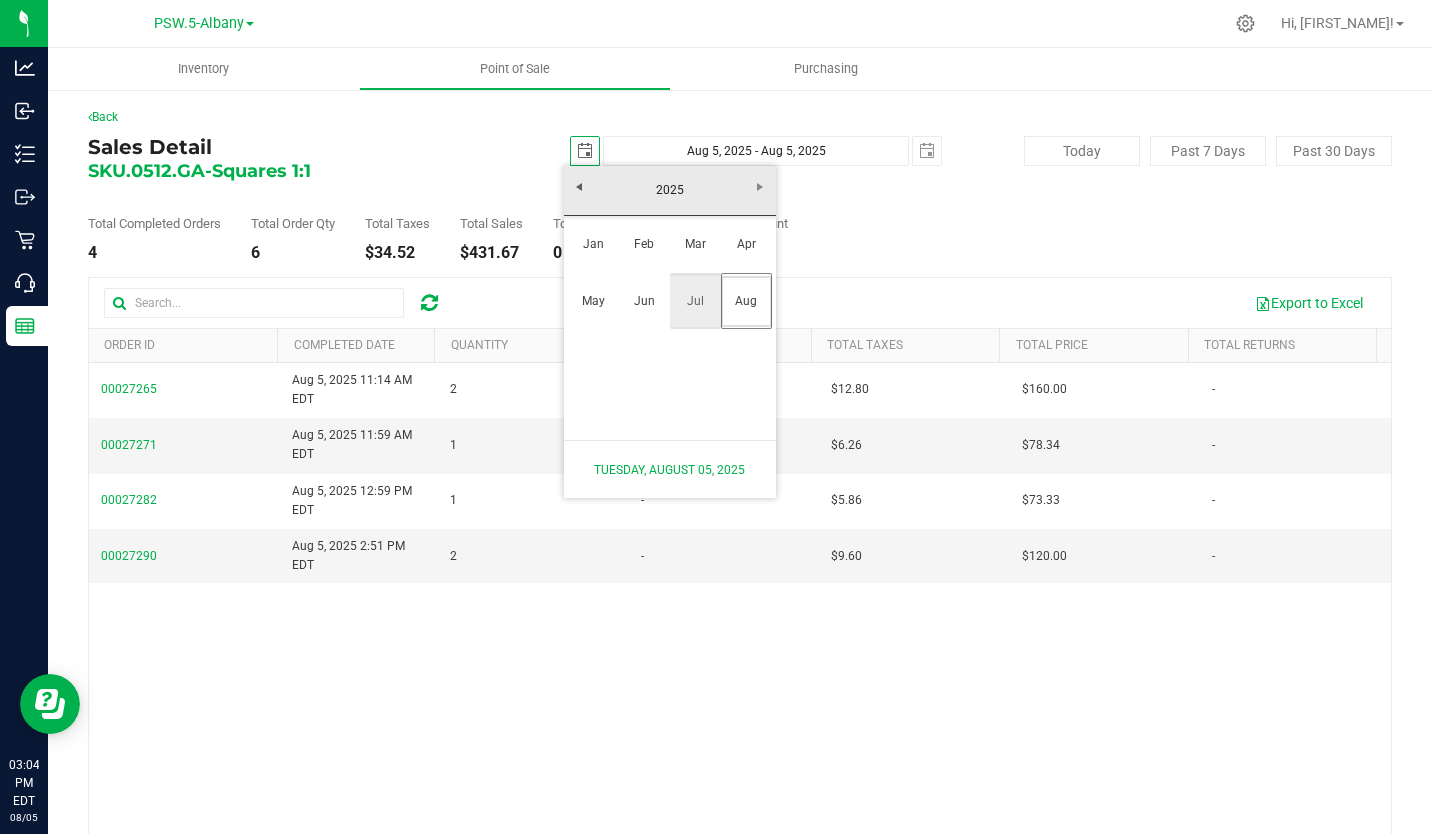 click on "Jul" at bounding box center (695, 301) 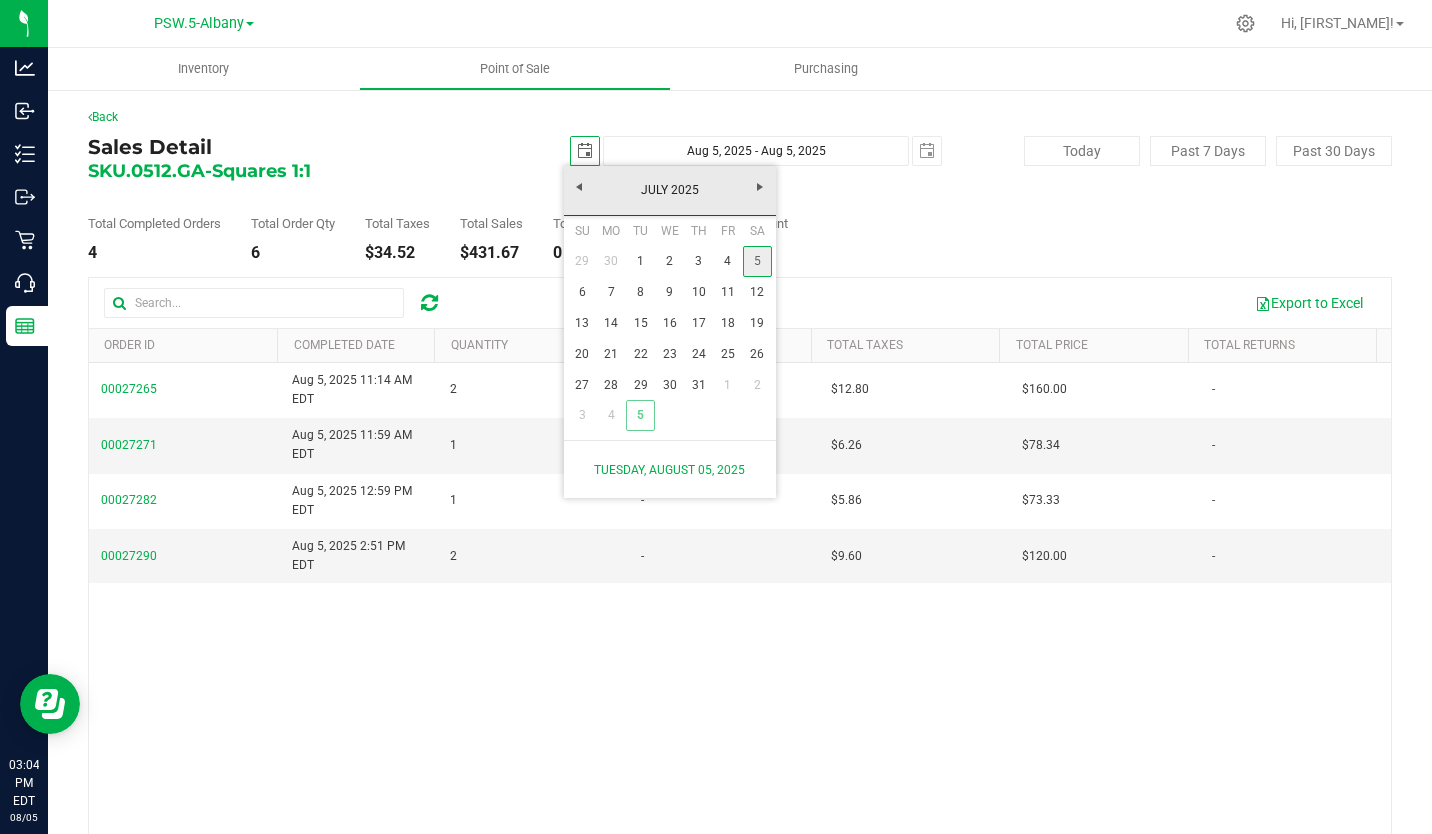 click on "5" at bounding box center (757, 261) 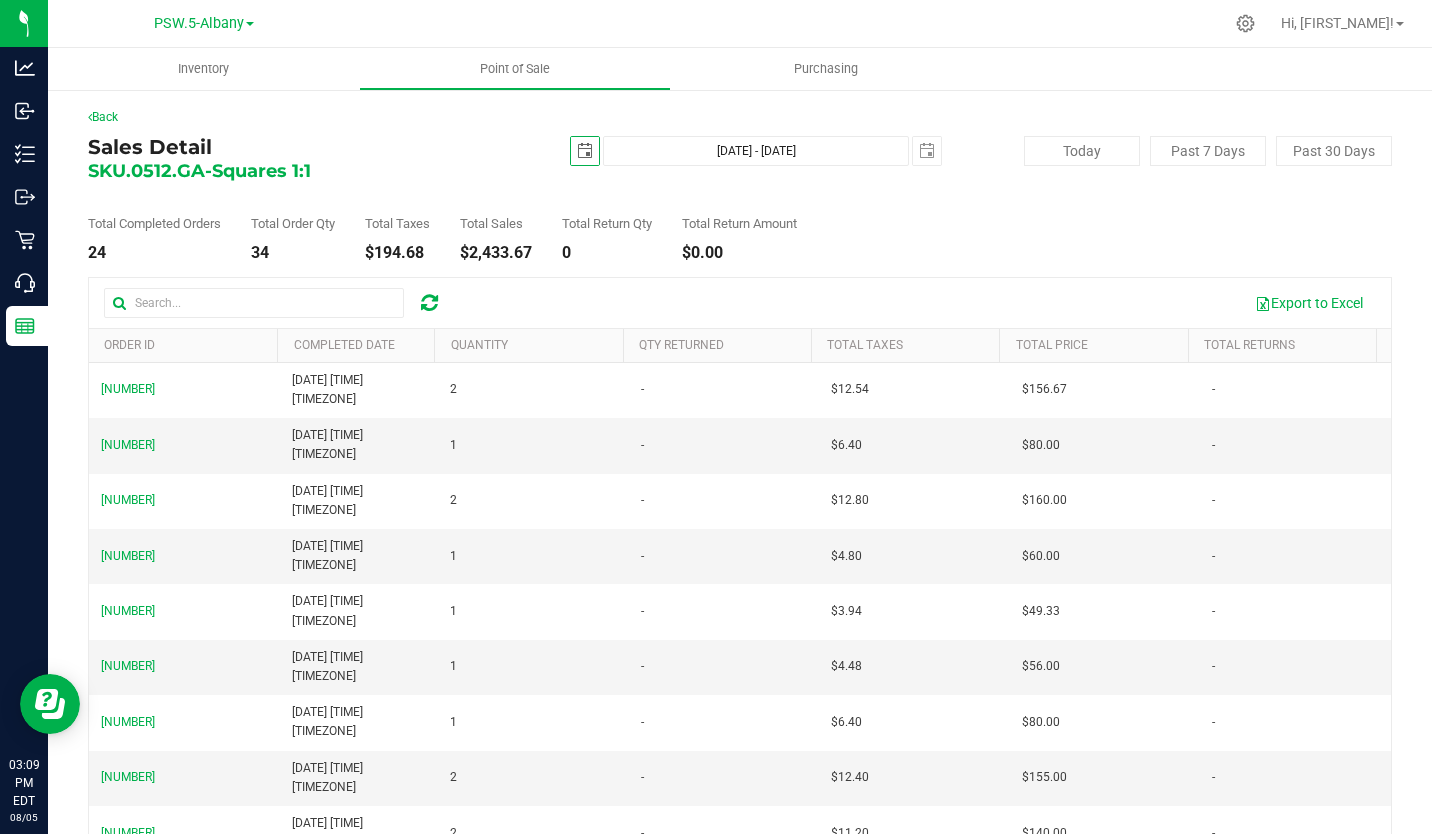 scroll, scrollTop: 0, scrollLeft: 0, axis: both 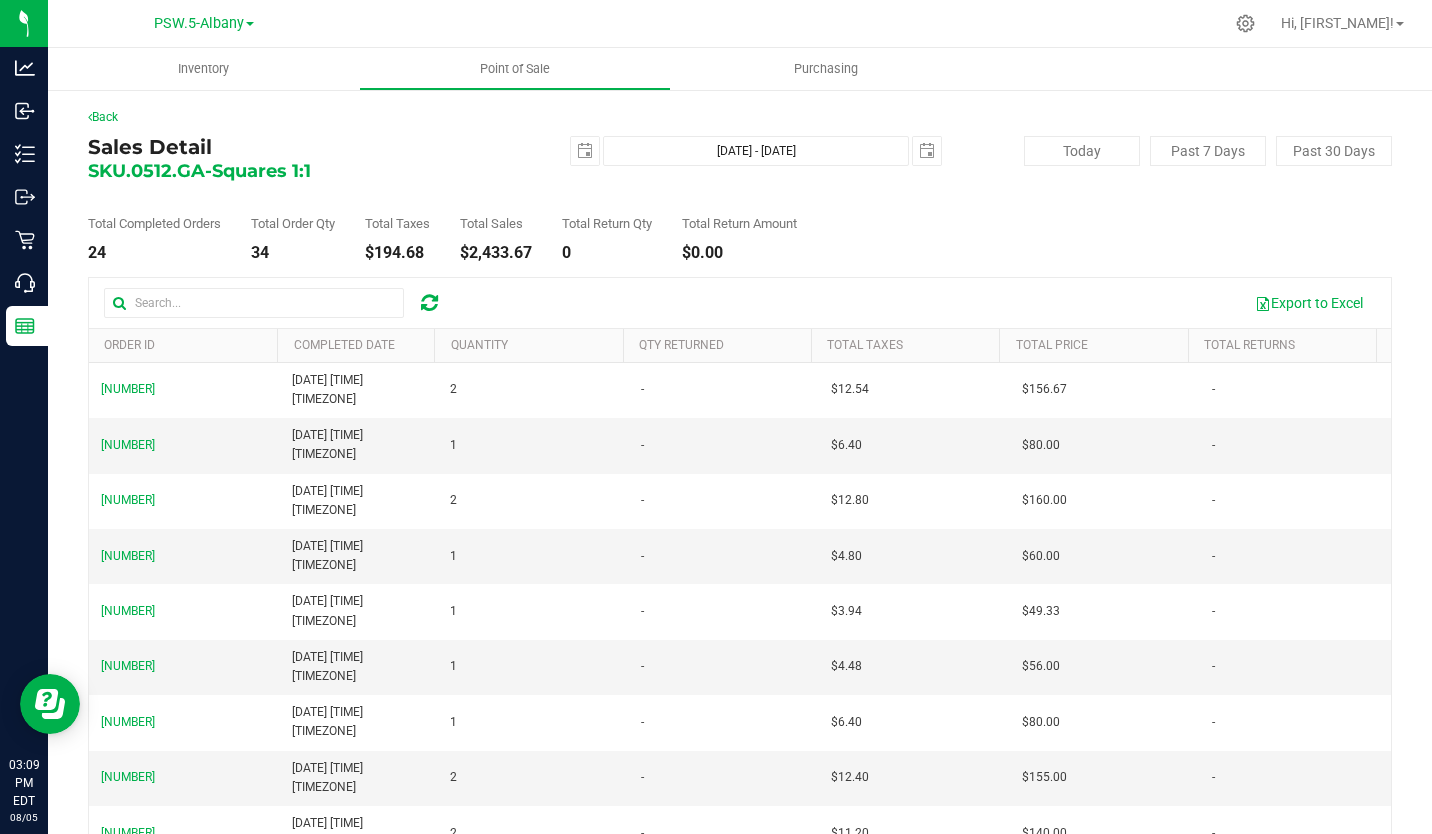 click at bounding box center (0, 0) 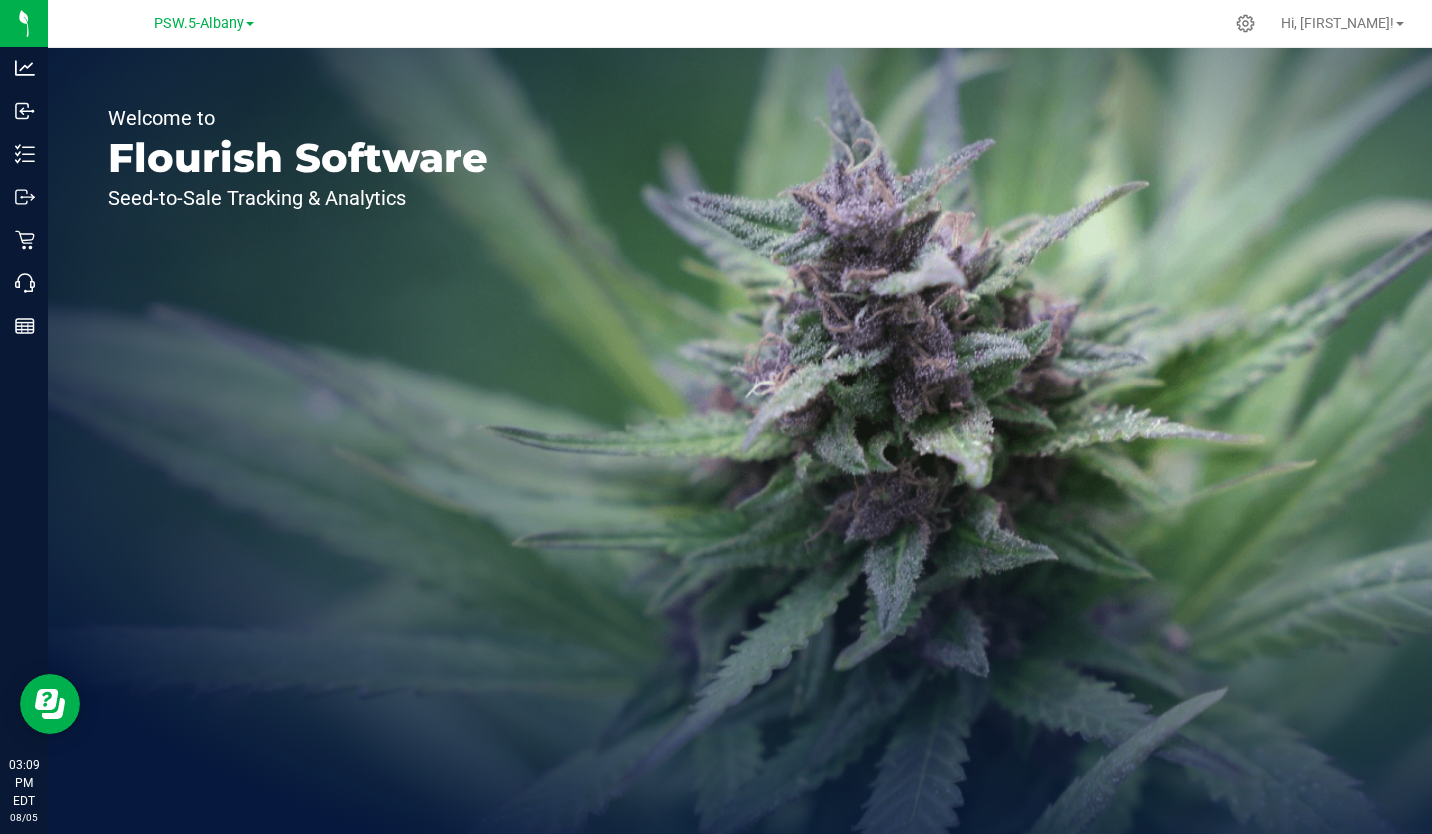 click on "PSW.5-Albany" at bounding box center (199, 23) 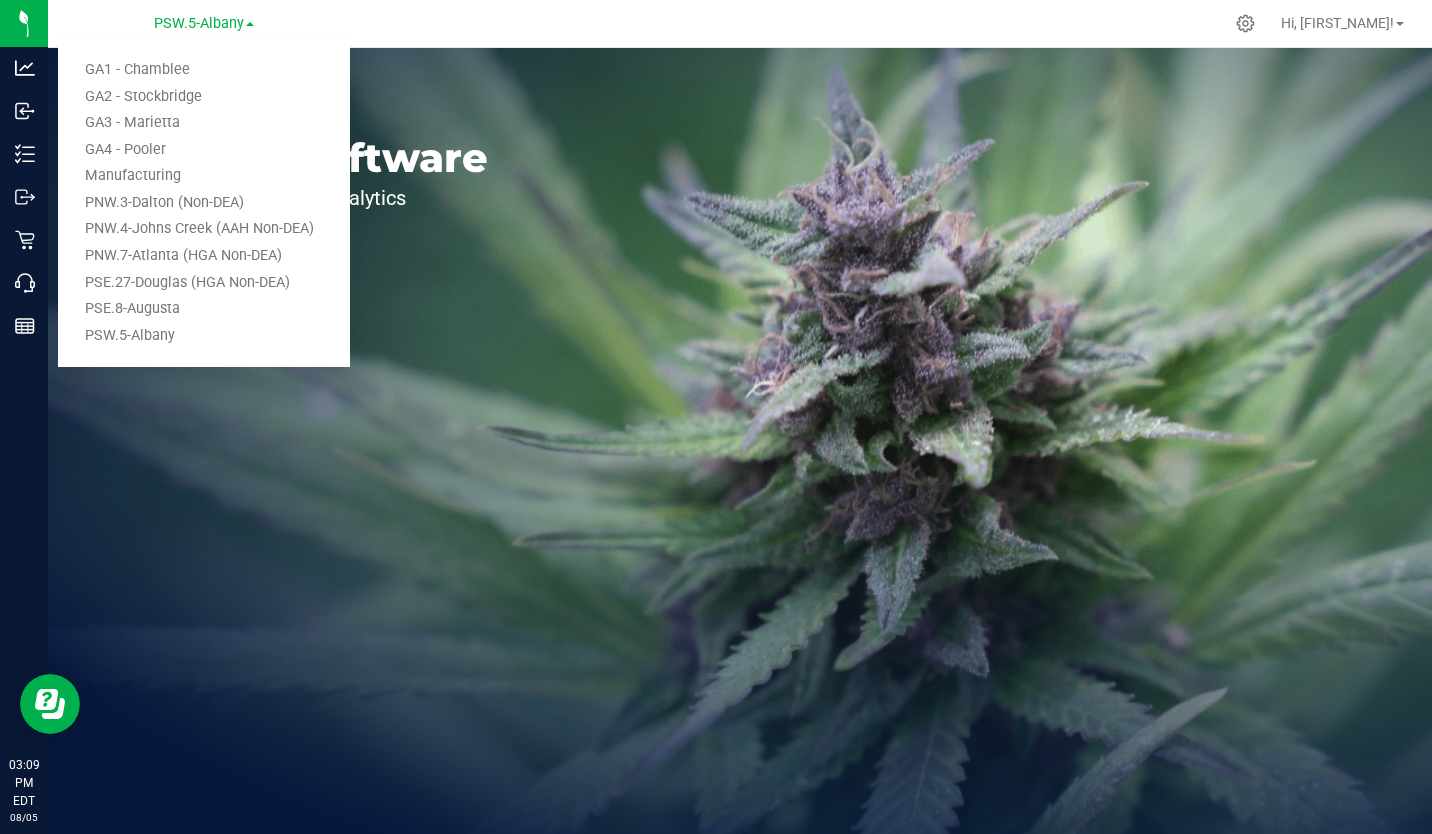 click on "GA4 - Pooler" at bounding box center [204, 150] 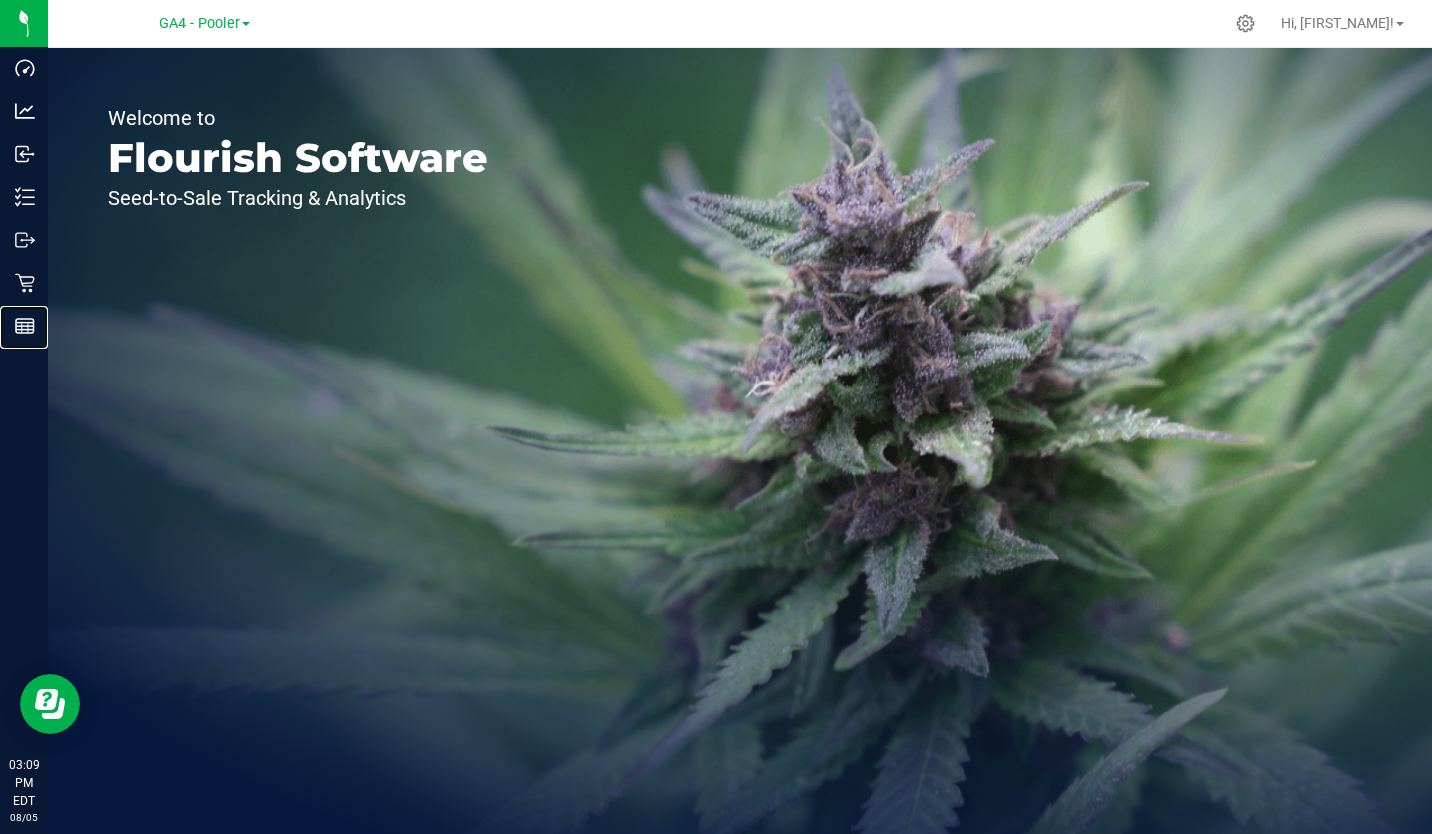click on "Reports" at bounding box center (0, 0) 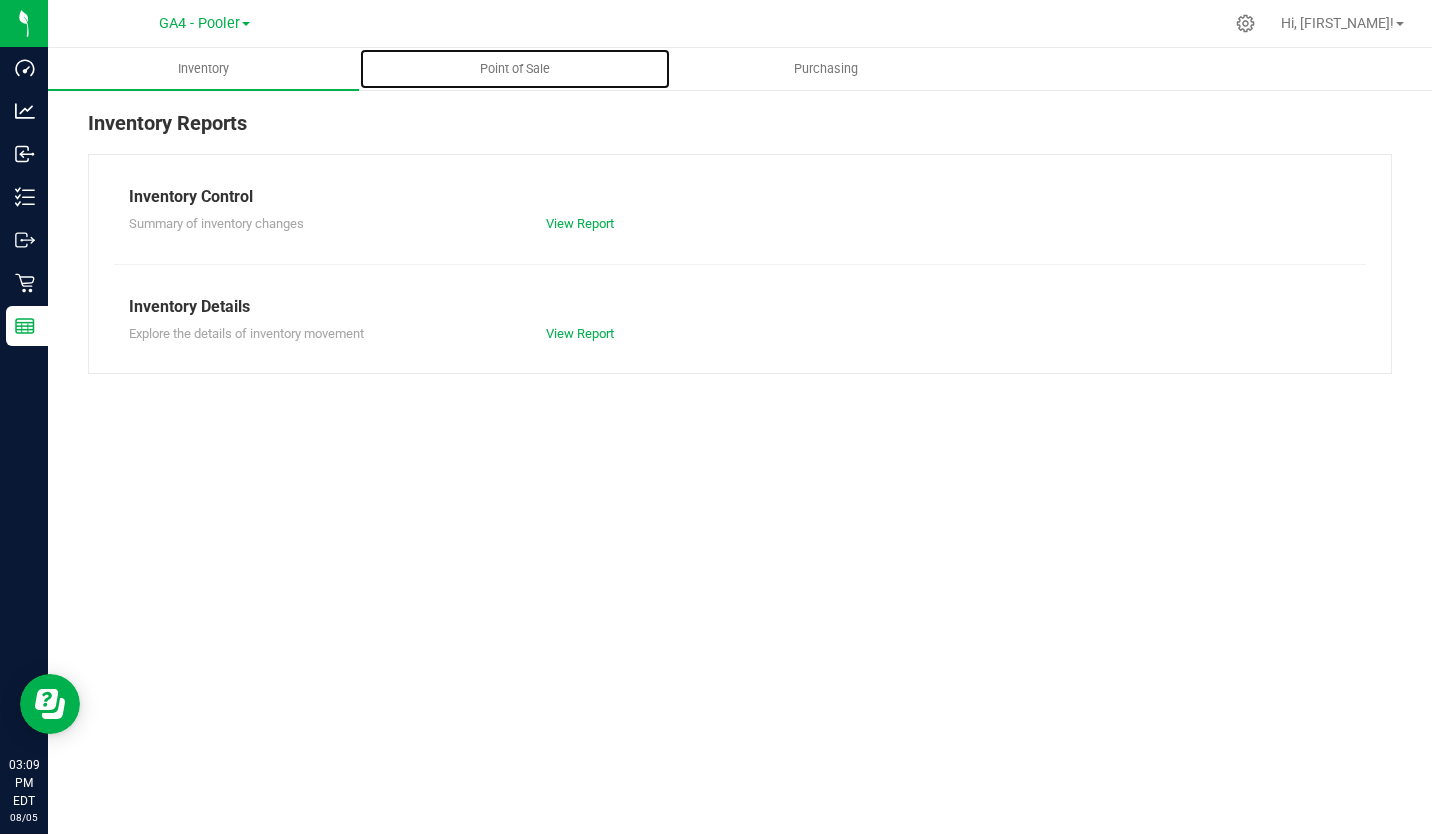 click on "Point of Sale" at bounding box center (515, 69) 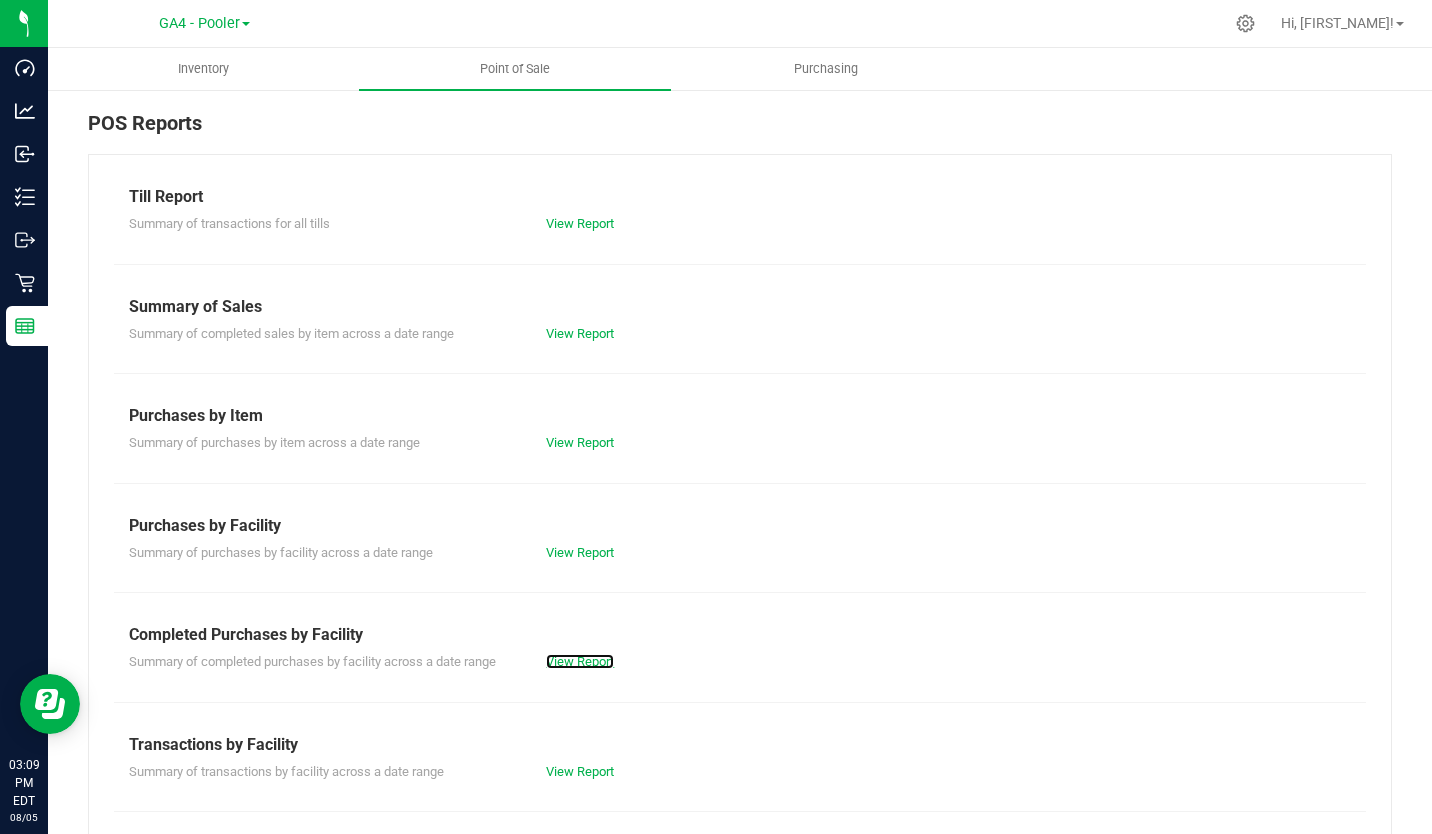 click on "View Report" at bounding box center (580, 661) 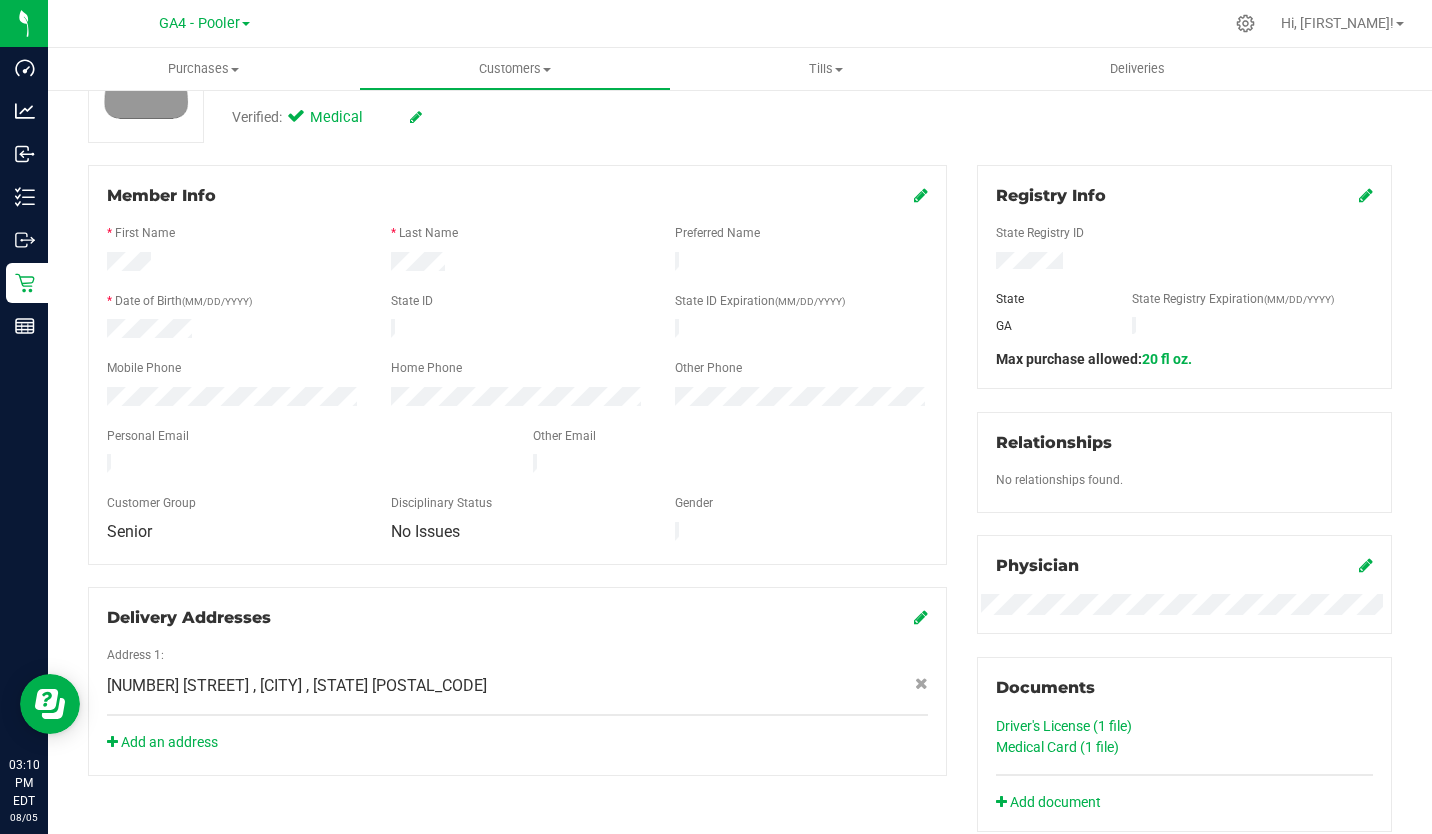 scroll, scrollTop: 196, scrollLeft: 0, axis: vertical 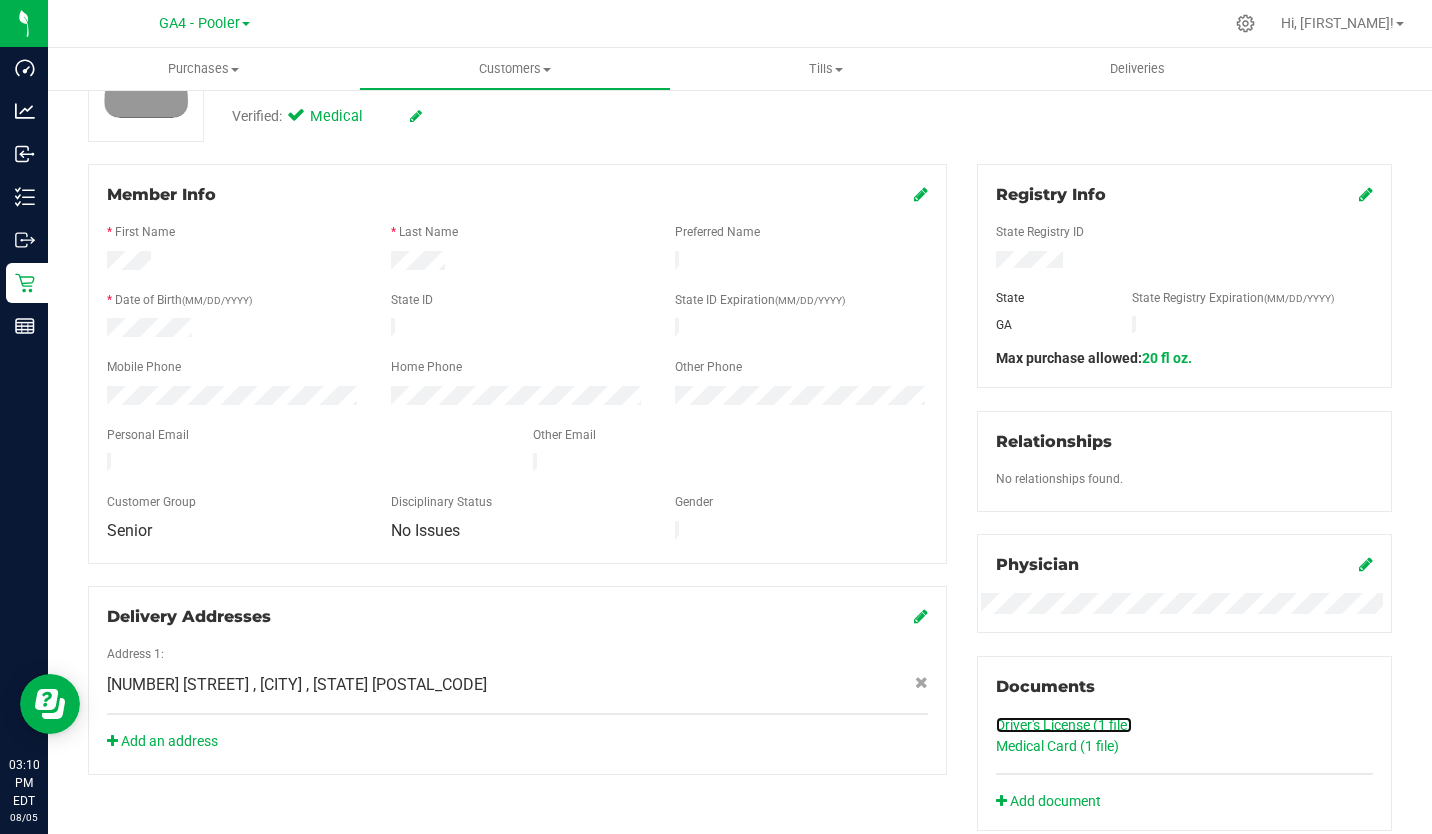 click on "Driver's License (1
file)" 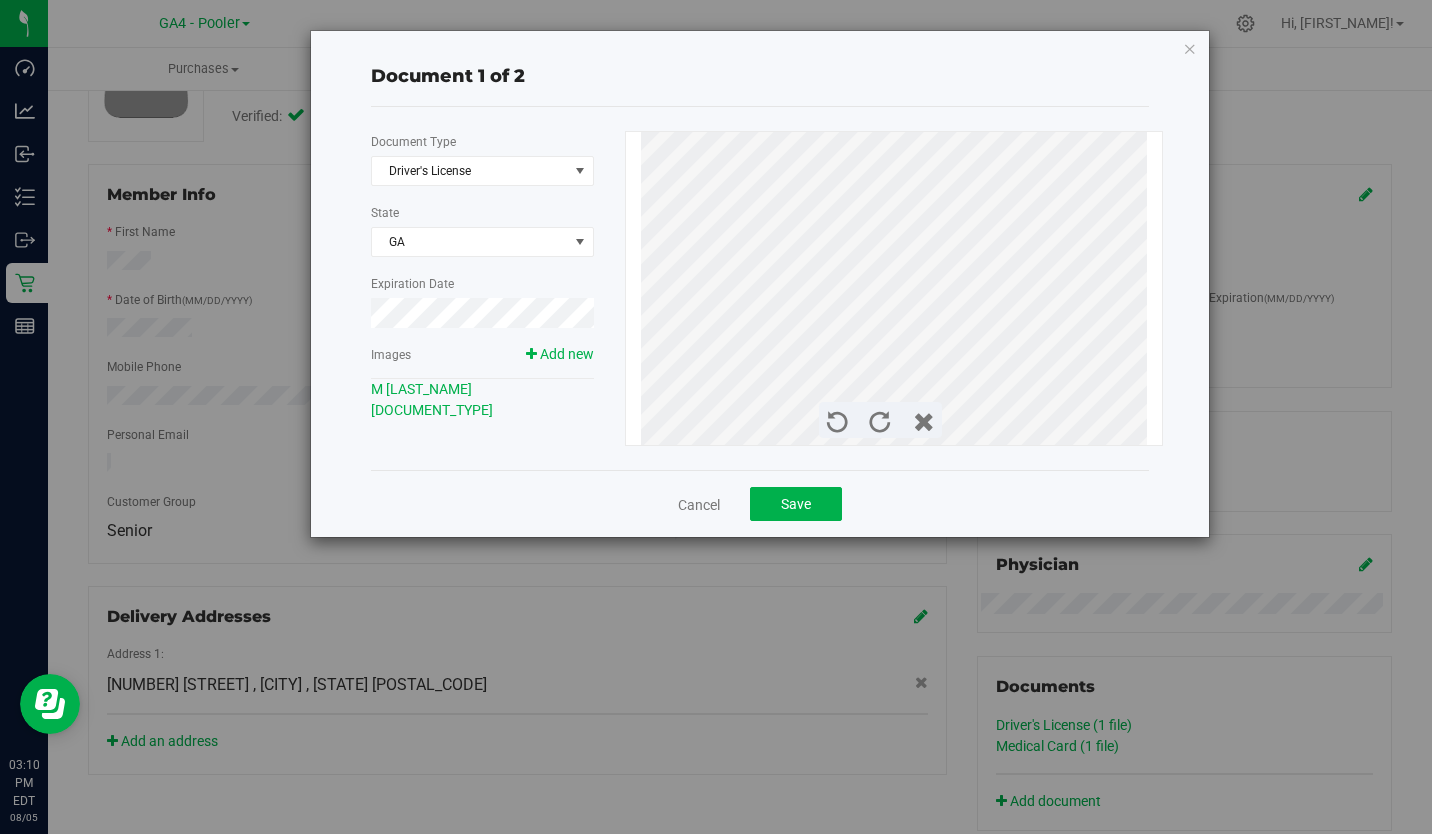 click at bounding box center (1190, 48) 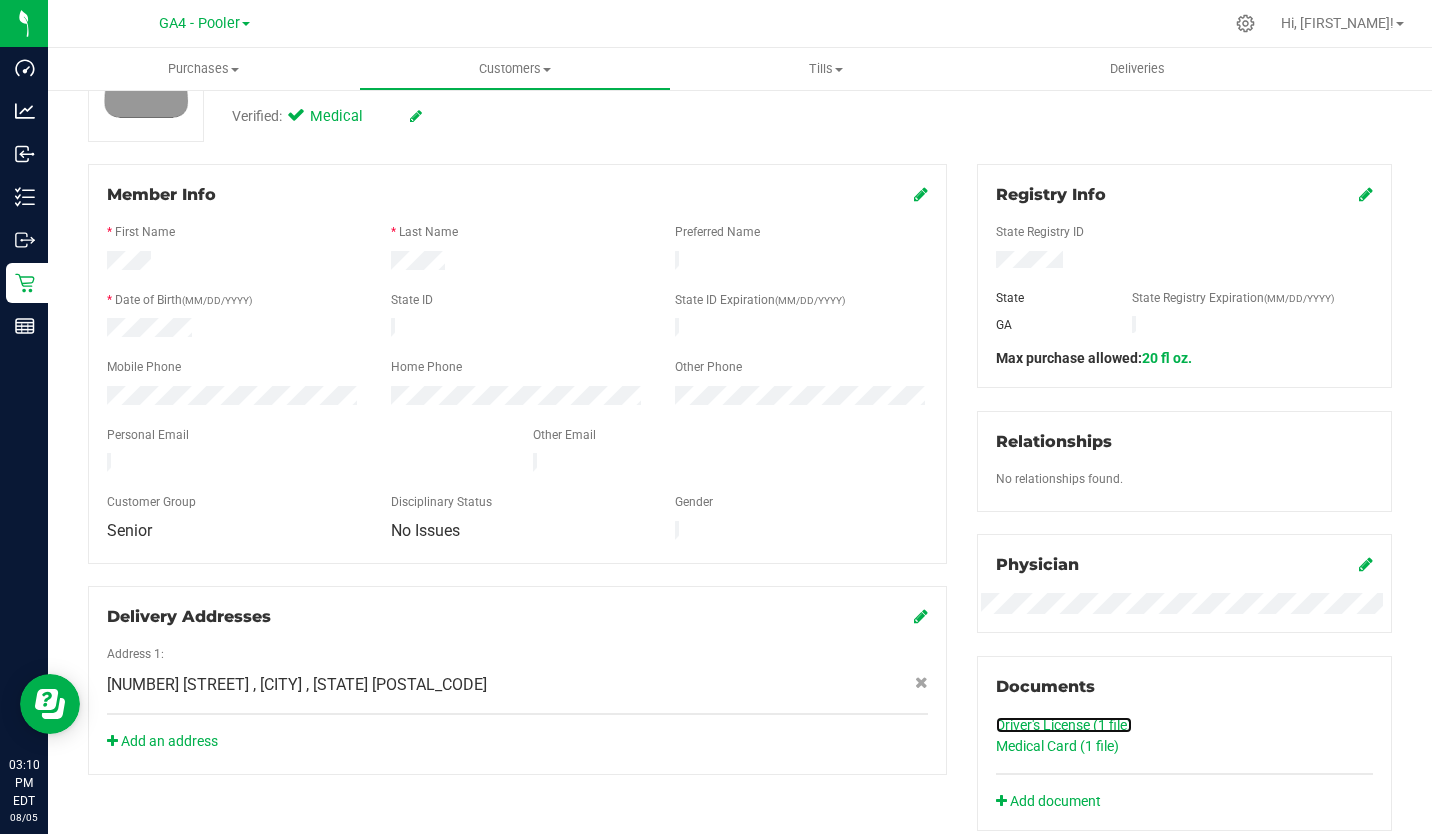 scroll, scrollTop: 0, scrollLeft: 0, axis: both 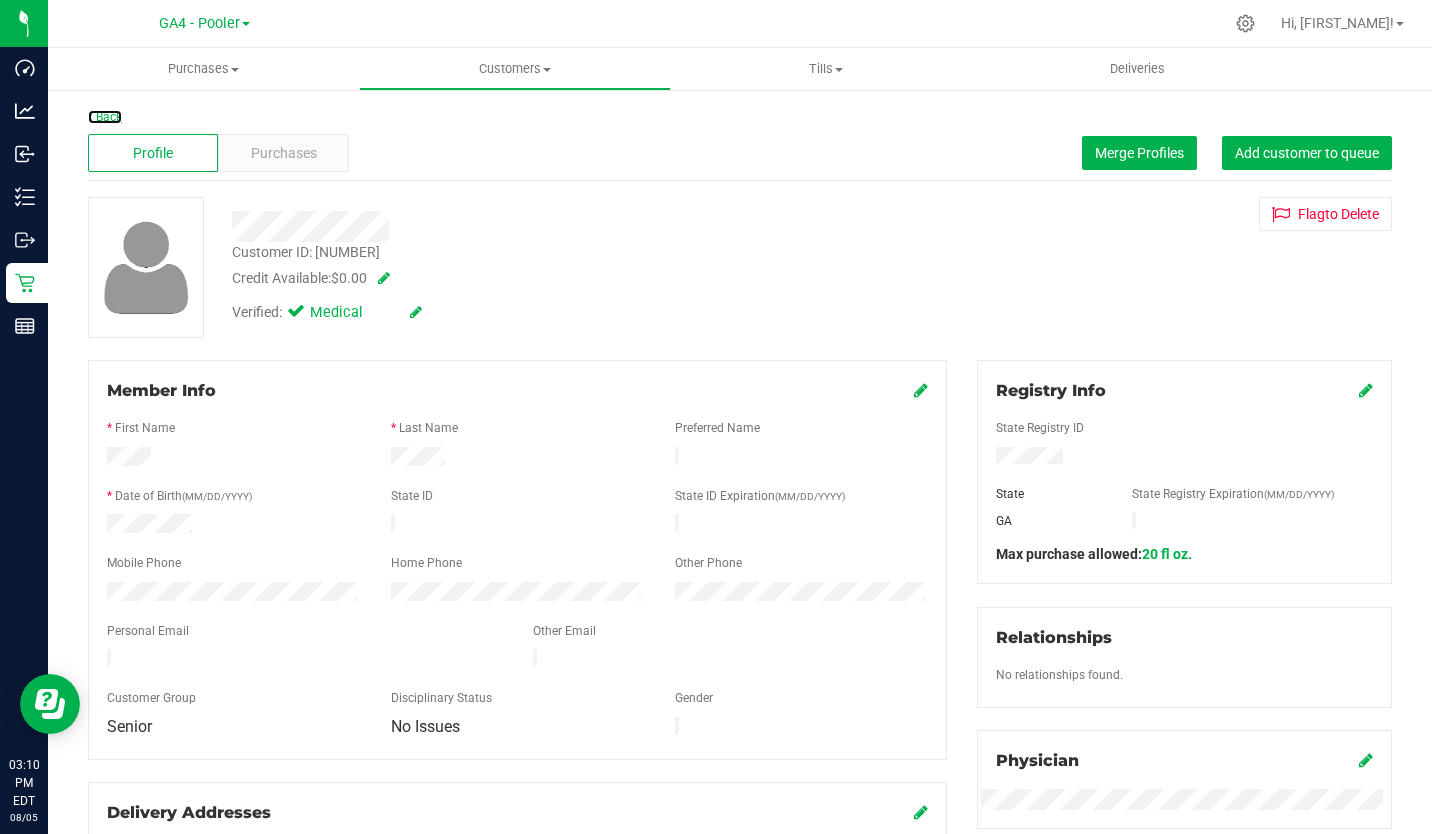 click on "Back" at bounding box center (105, 117) 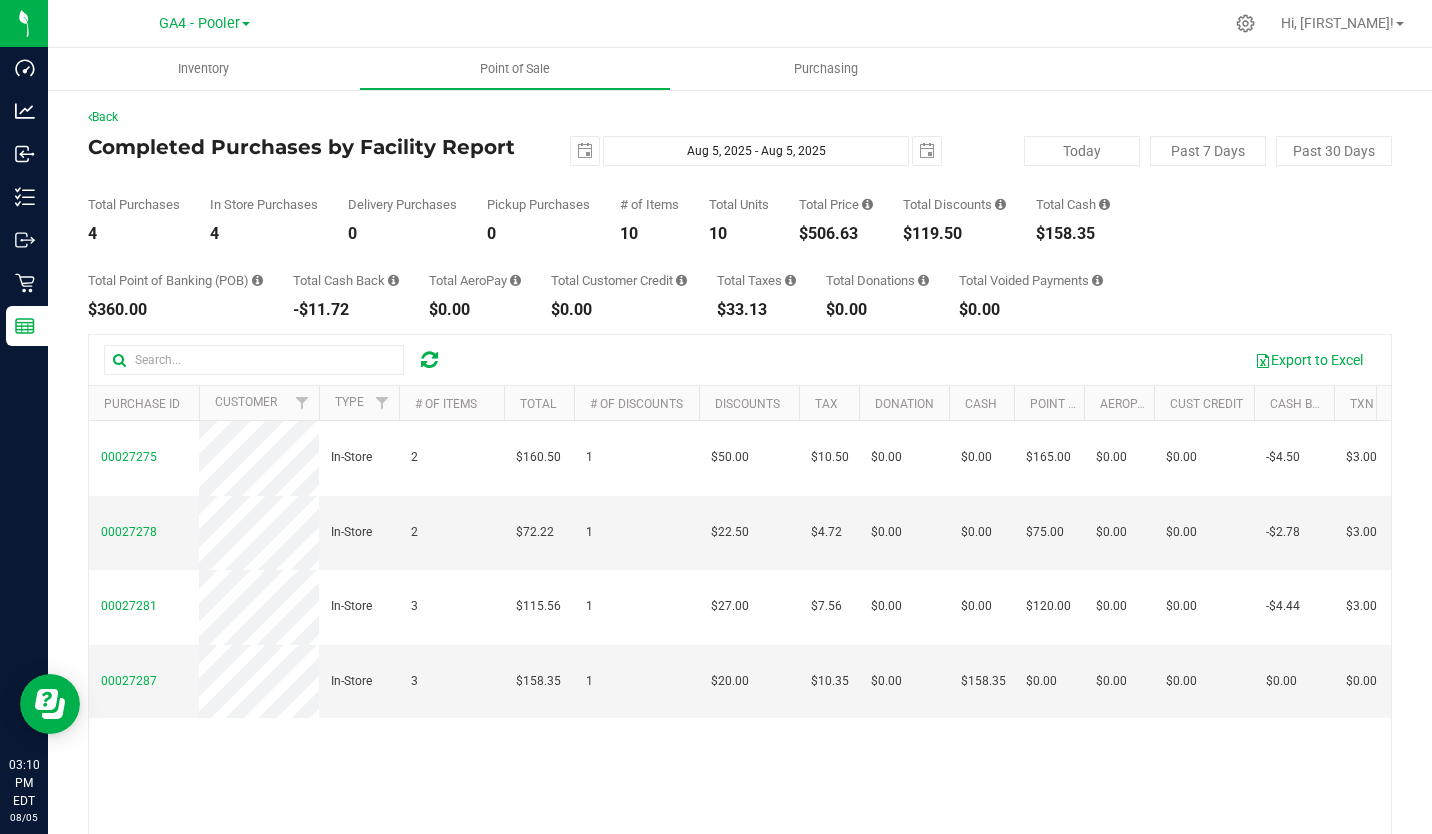 click on "GA4 - Pooler" at bounding box center [199, 23] 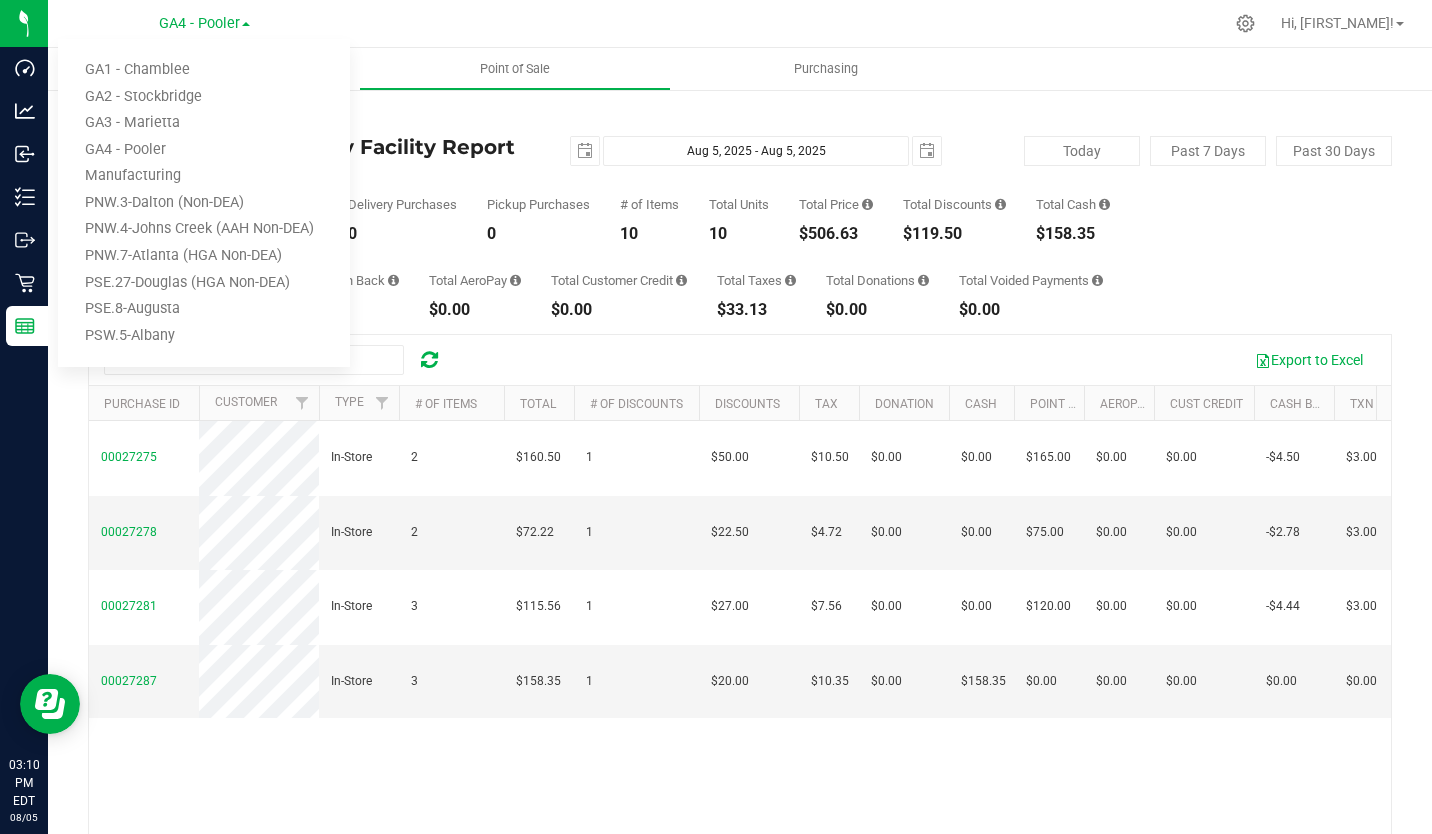 click on "GA1 - Chamblee" at bounding box center (204, 70) 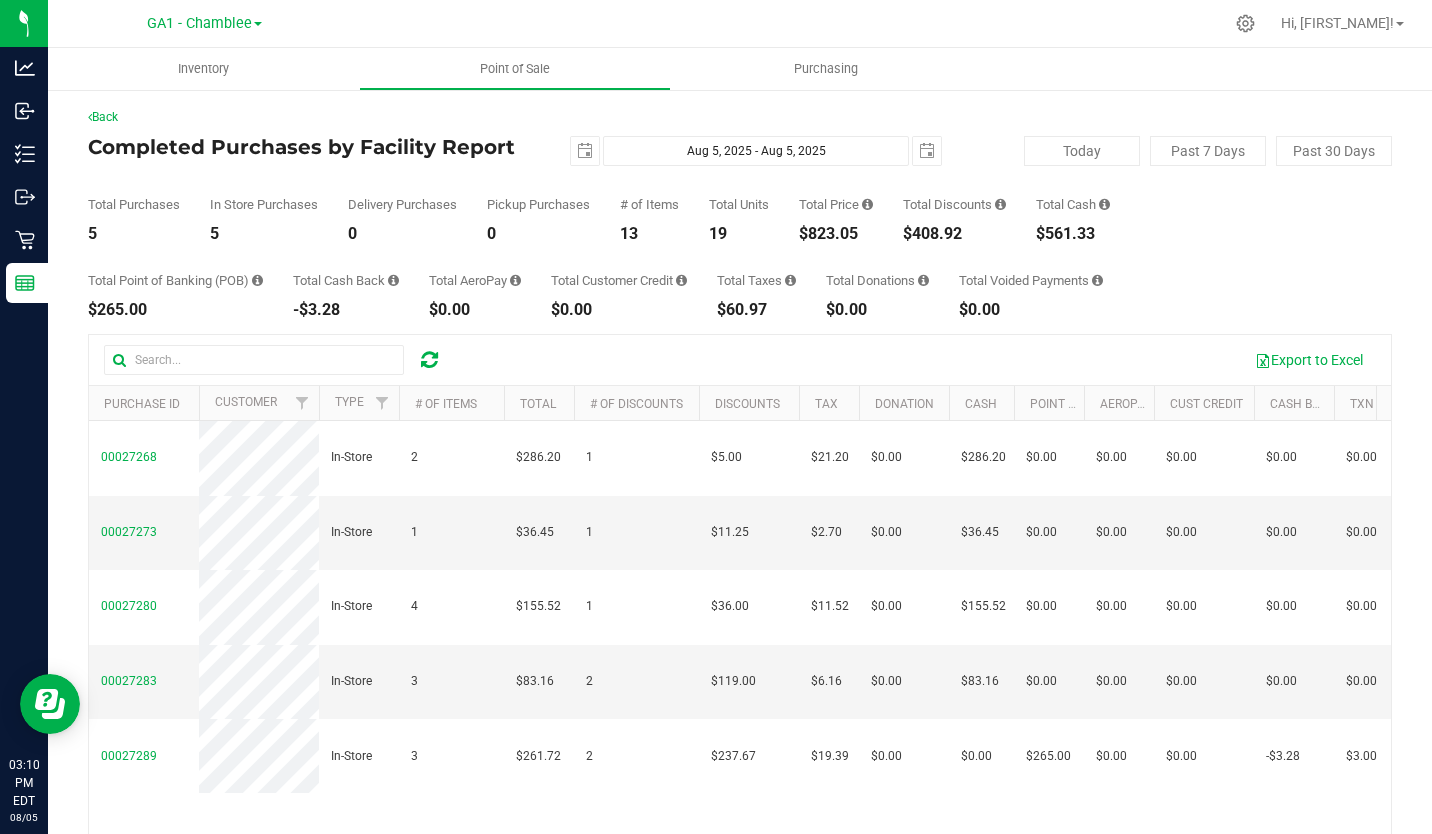 click on "GA1 - Chamblee" at bounding box center (199, 23) 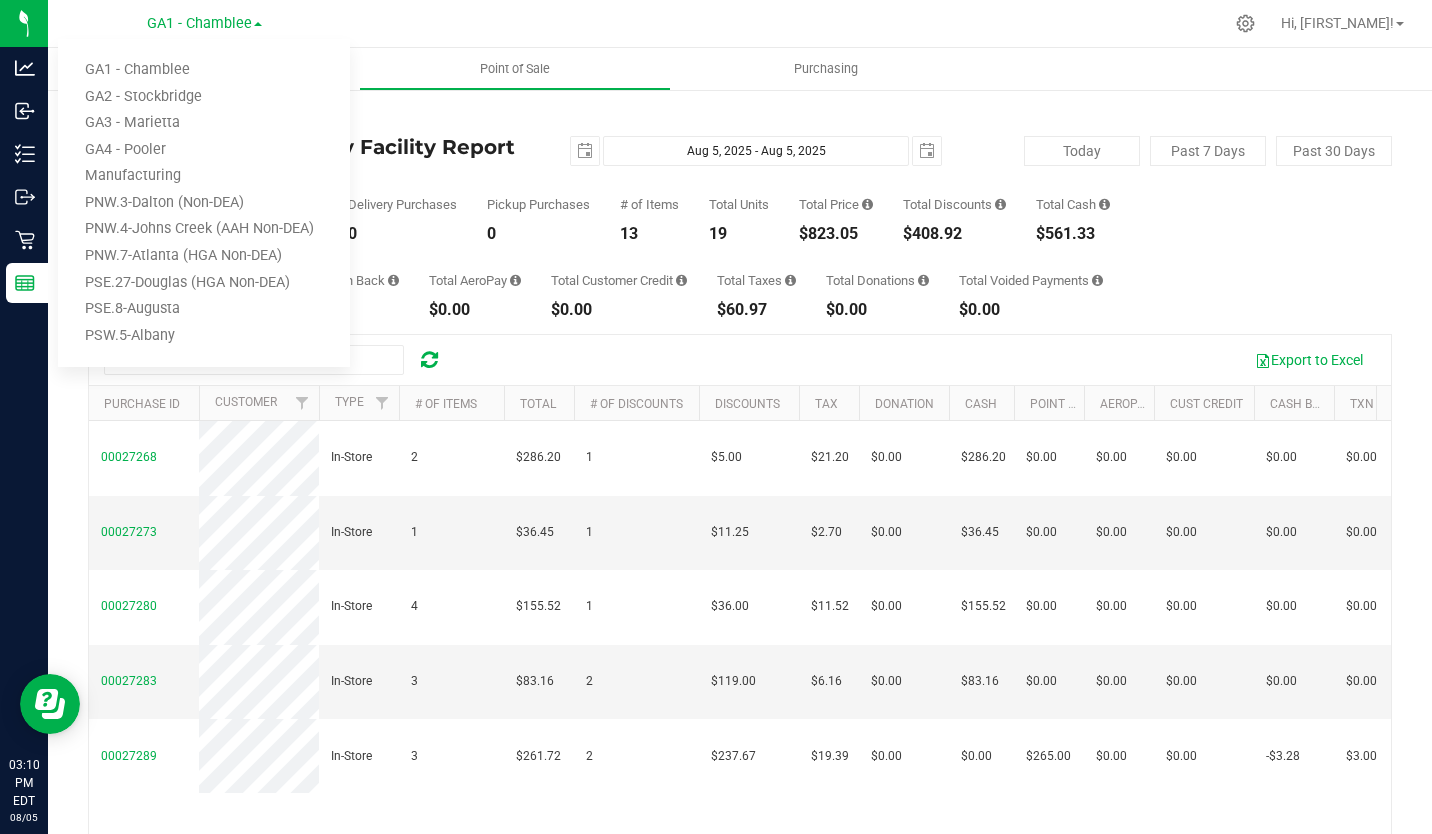 click on "GA2 - Stockbridge" at bounding box center (204, 97) 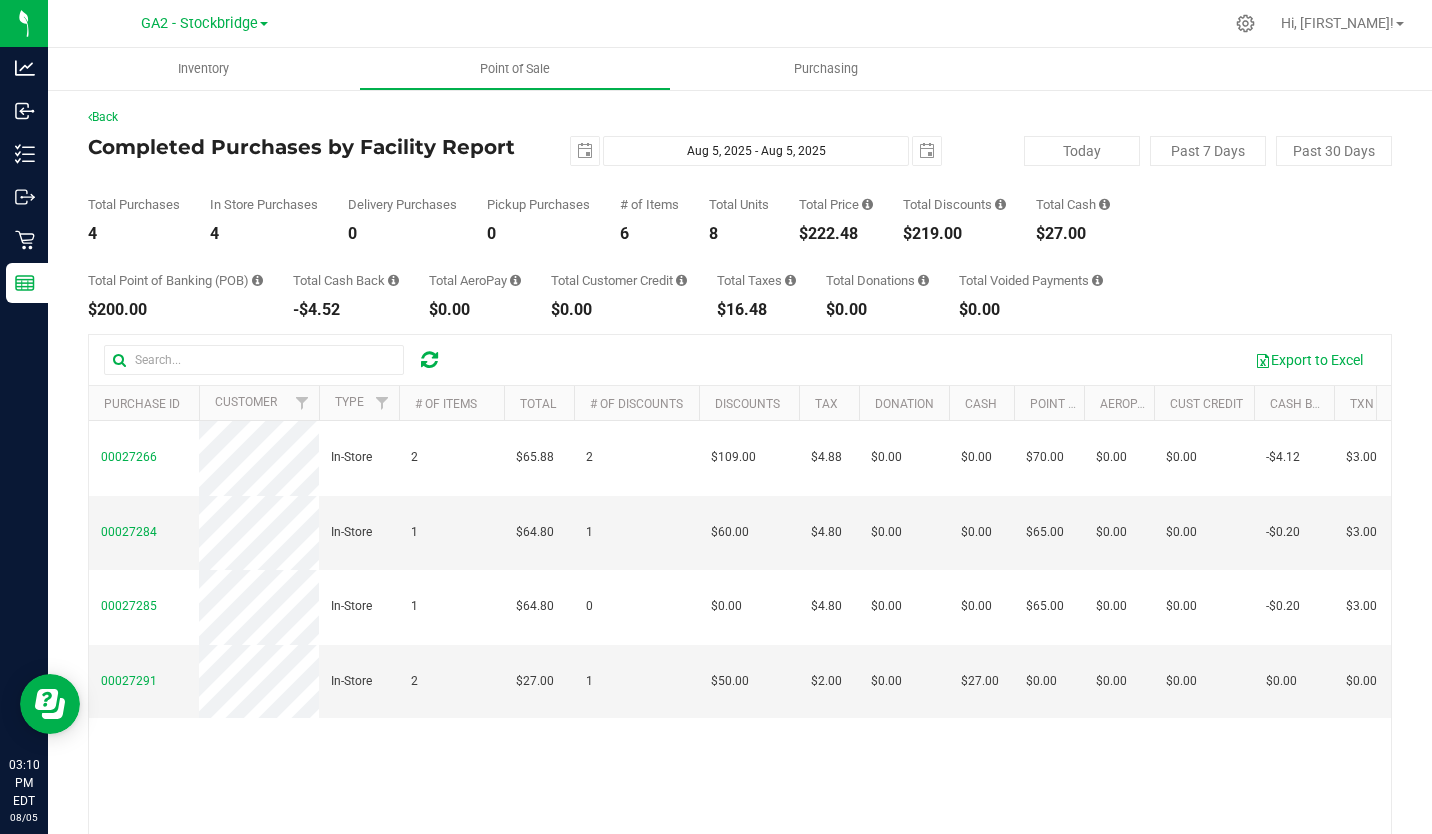 click on "GA2 - Stockbridge" at bounding box center [199, 23] 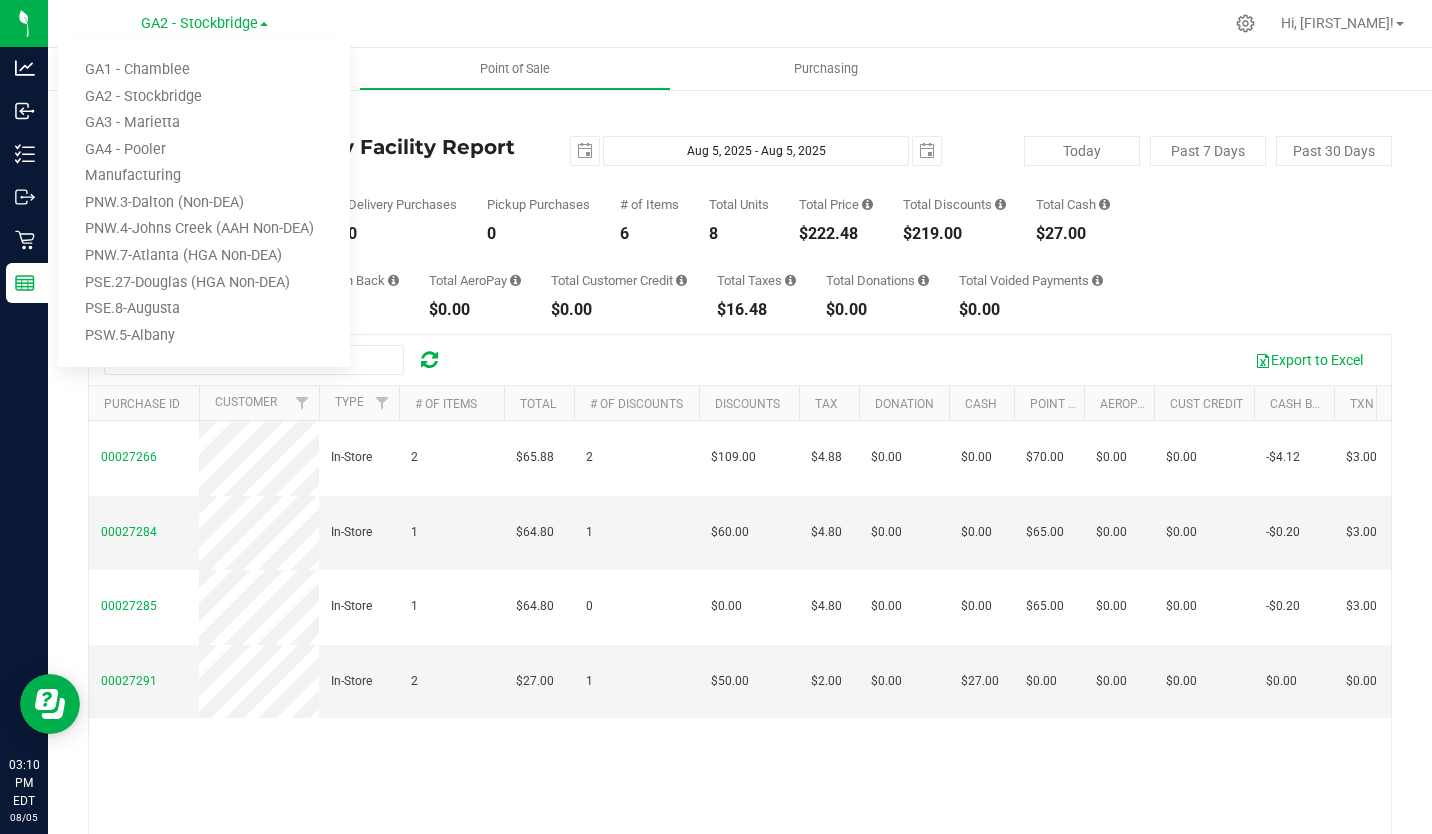 click on "GA3 - Marietta" at bounding box center (204, 123) 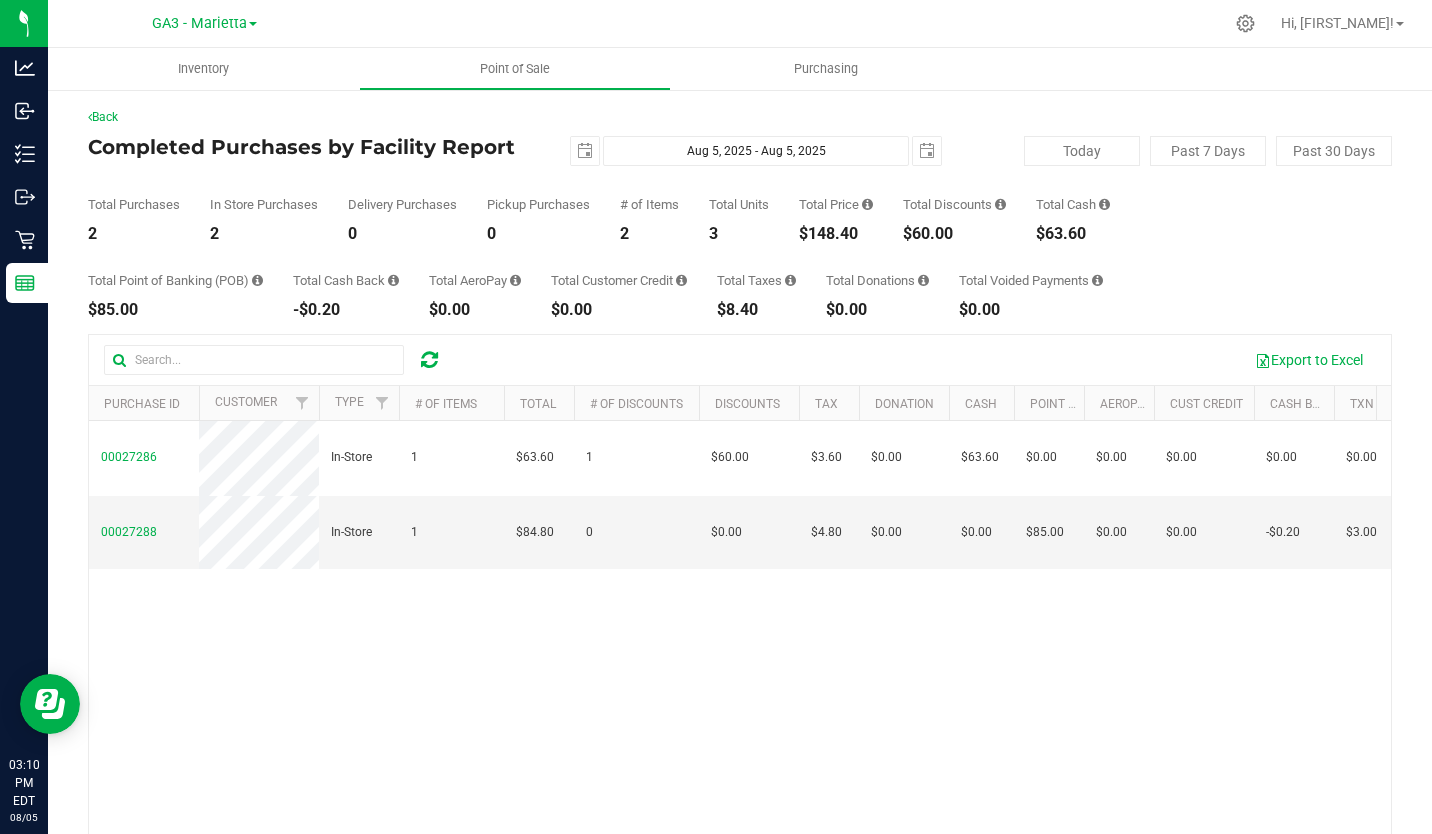 click on "GA3 - Marietta" at bounding box center [199, 23] 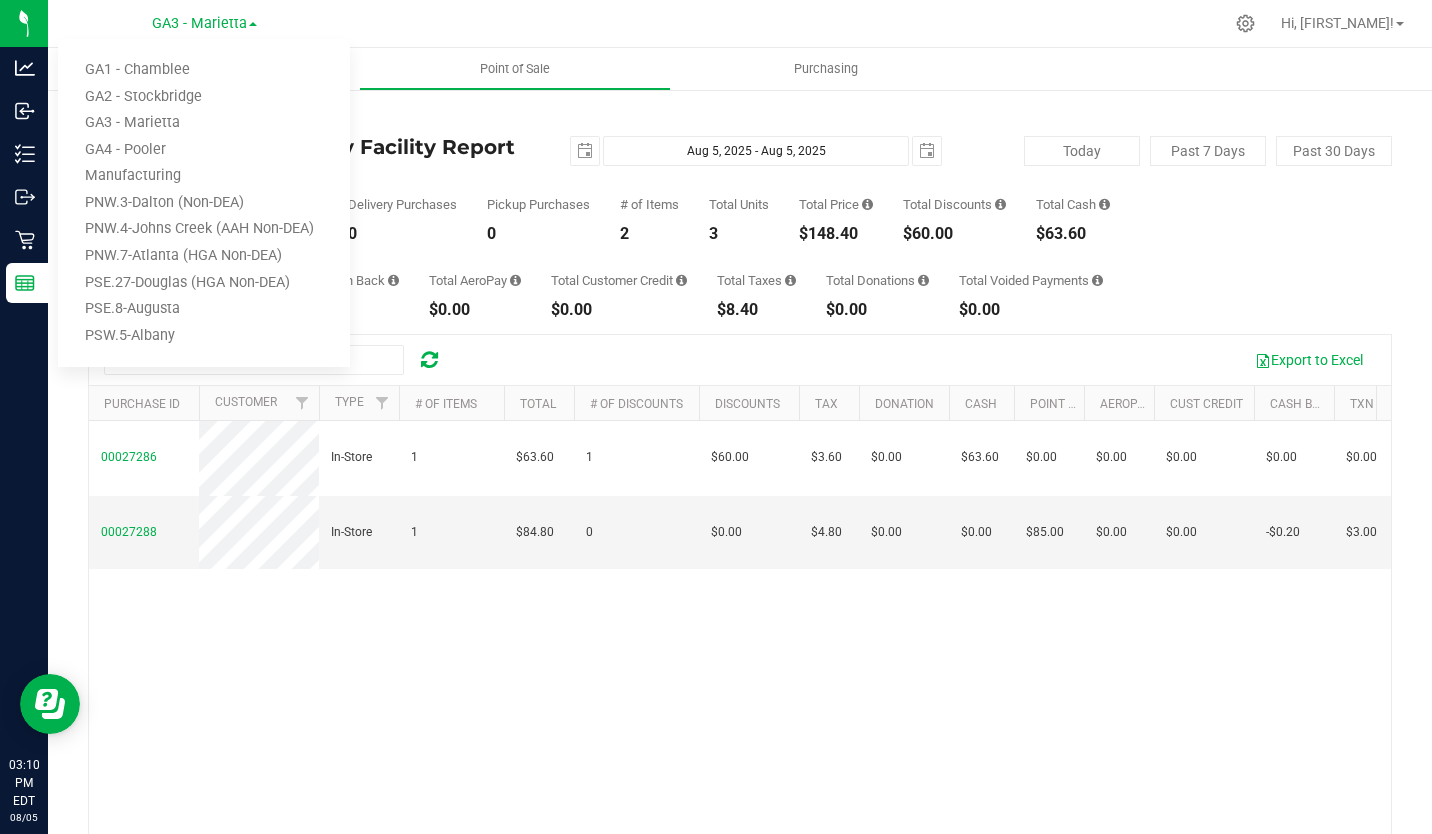 click on "PSW.5-Albany" at bounding box center [204, 336] 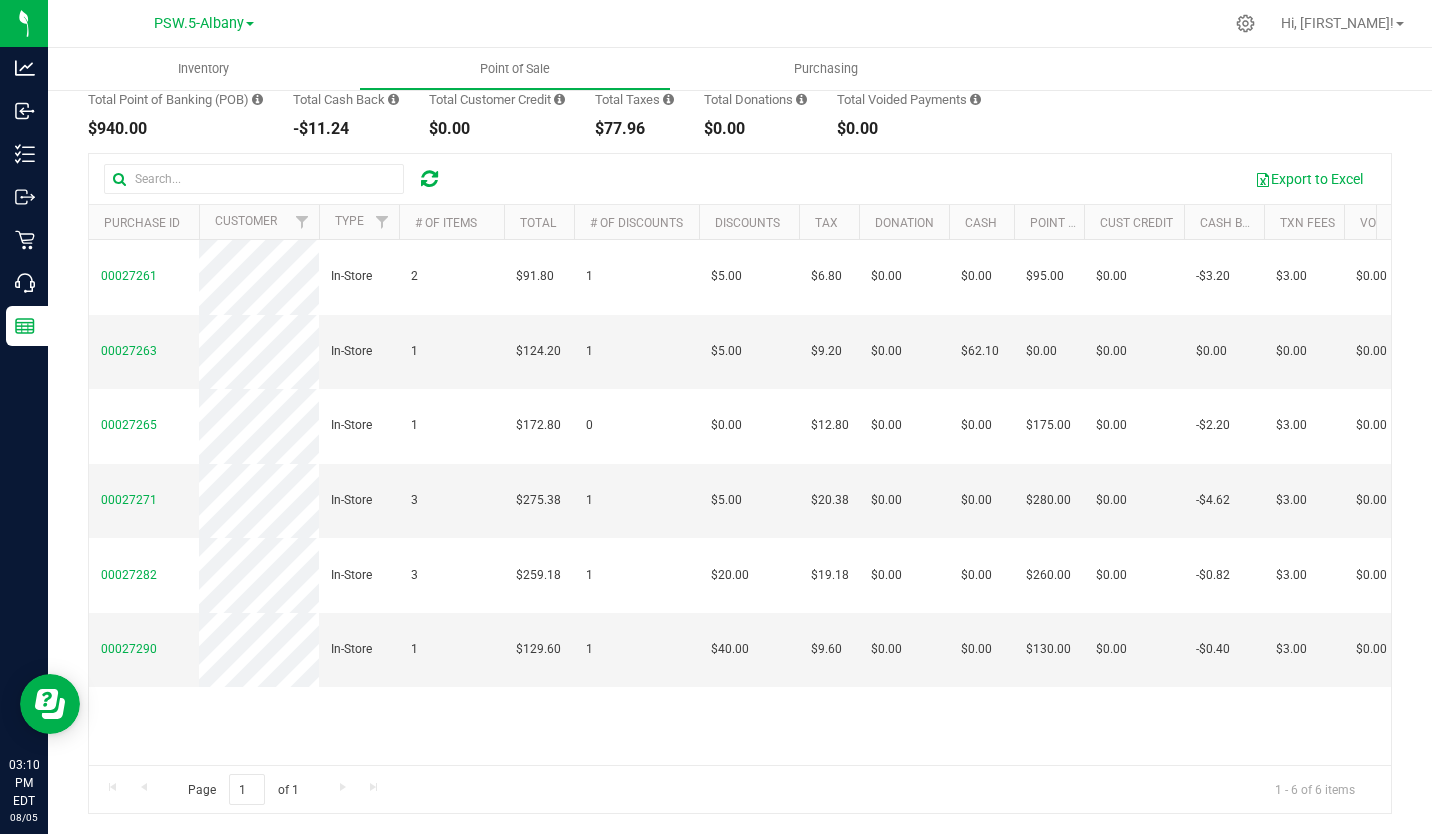 scroll, scrollTop: 0, scrollLeft: 0, axis: both 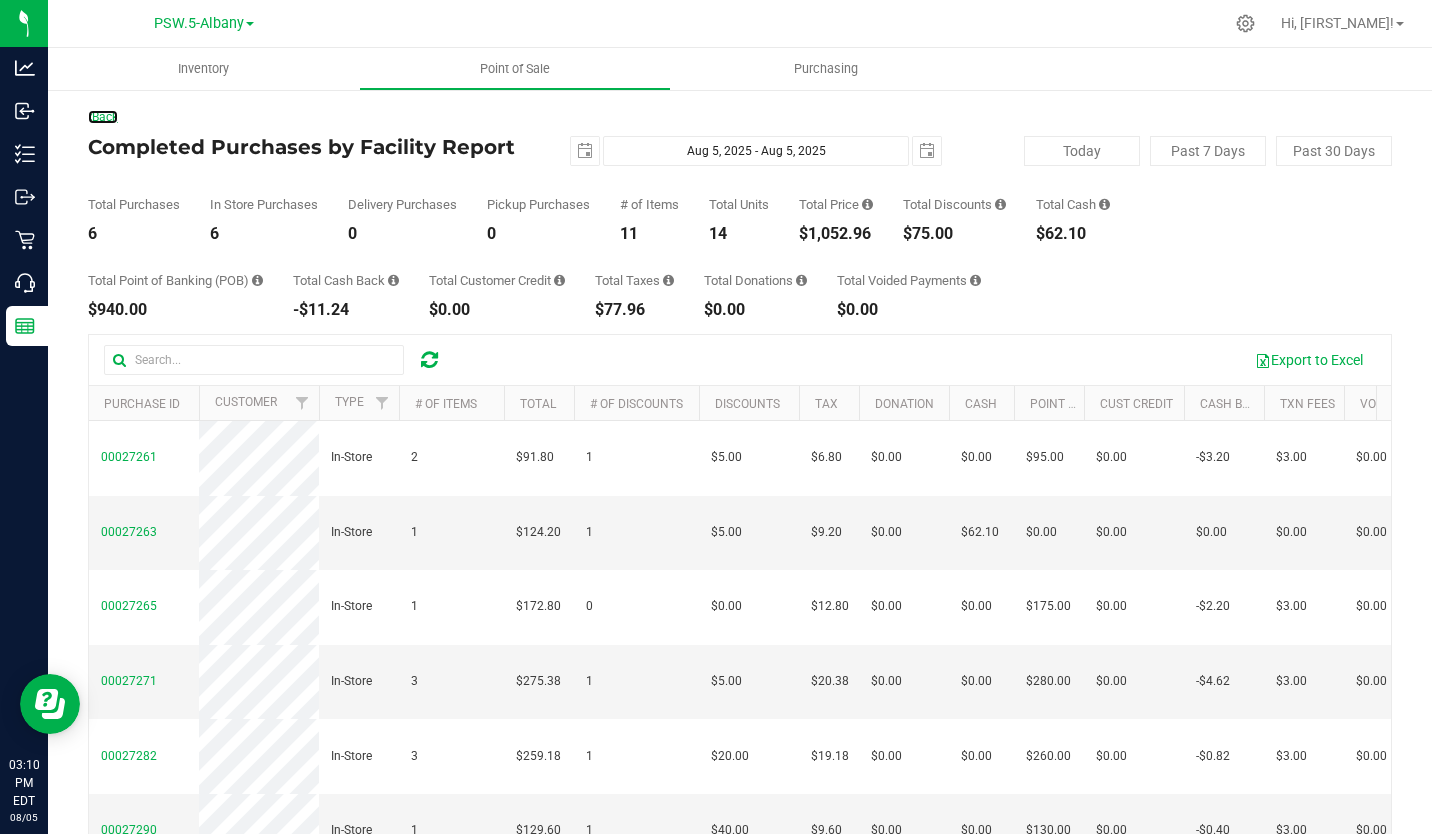click on "Back" at bounding box center (103, 117) 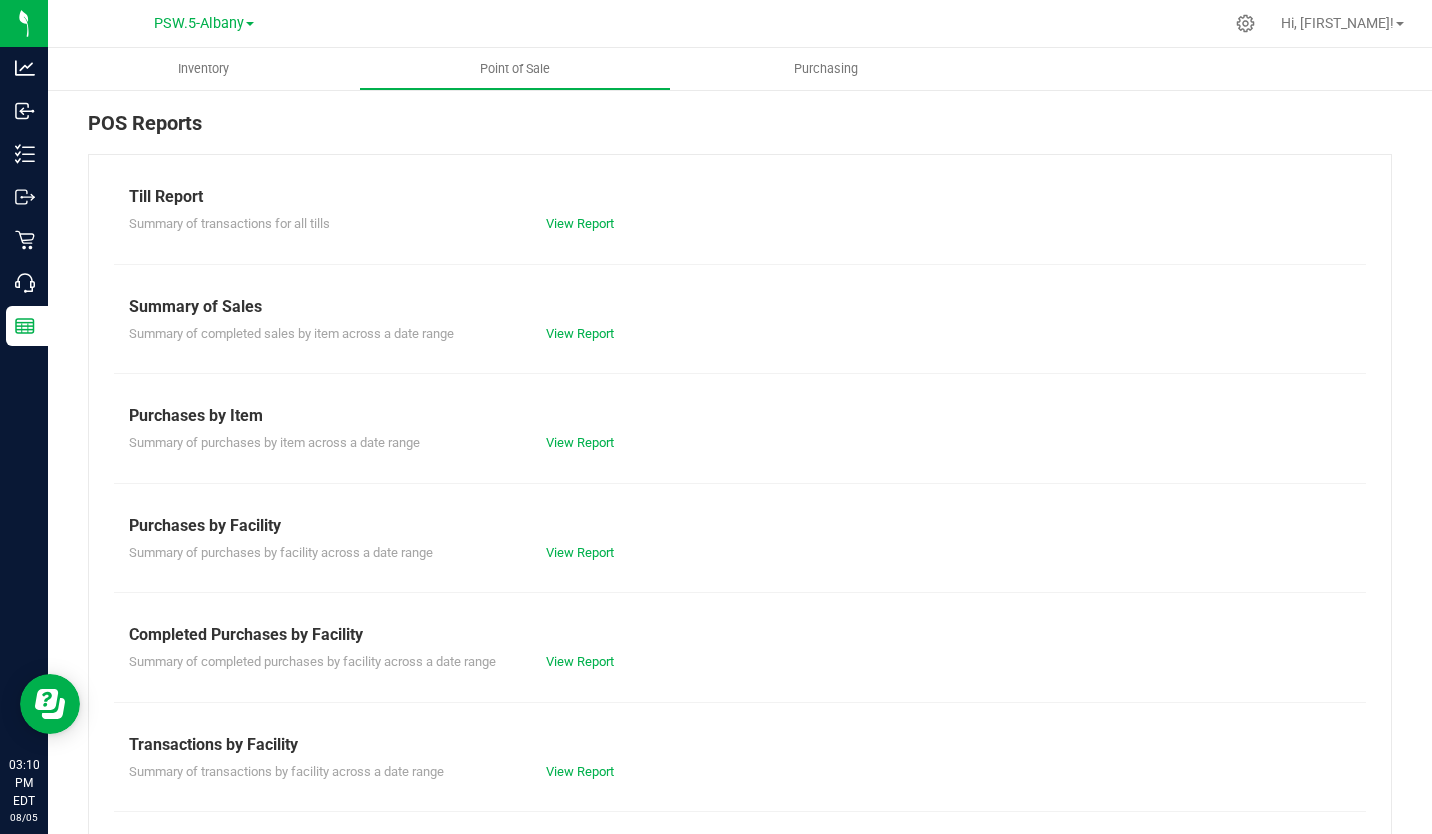 click at bounding box center [0, 0] 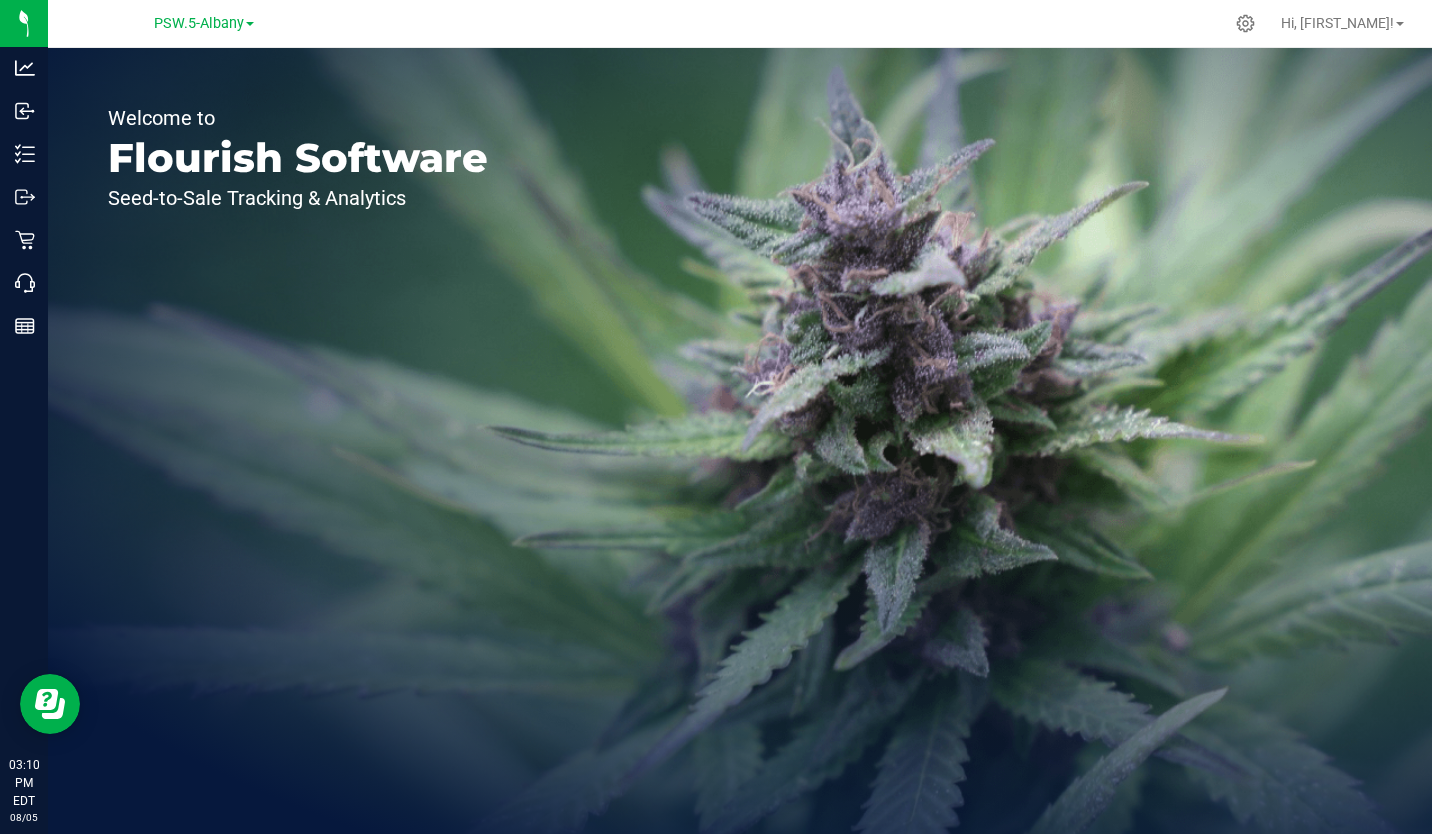 click 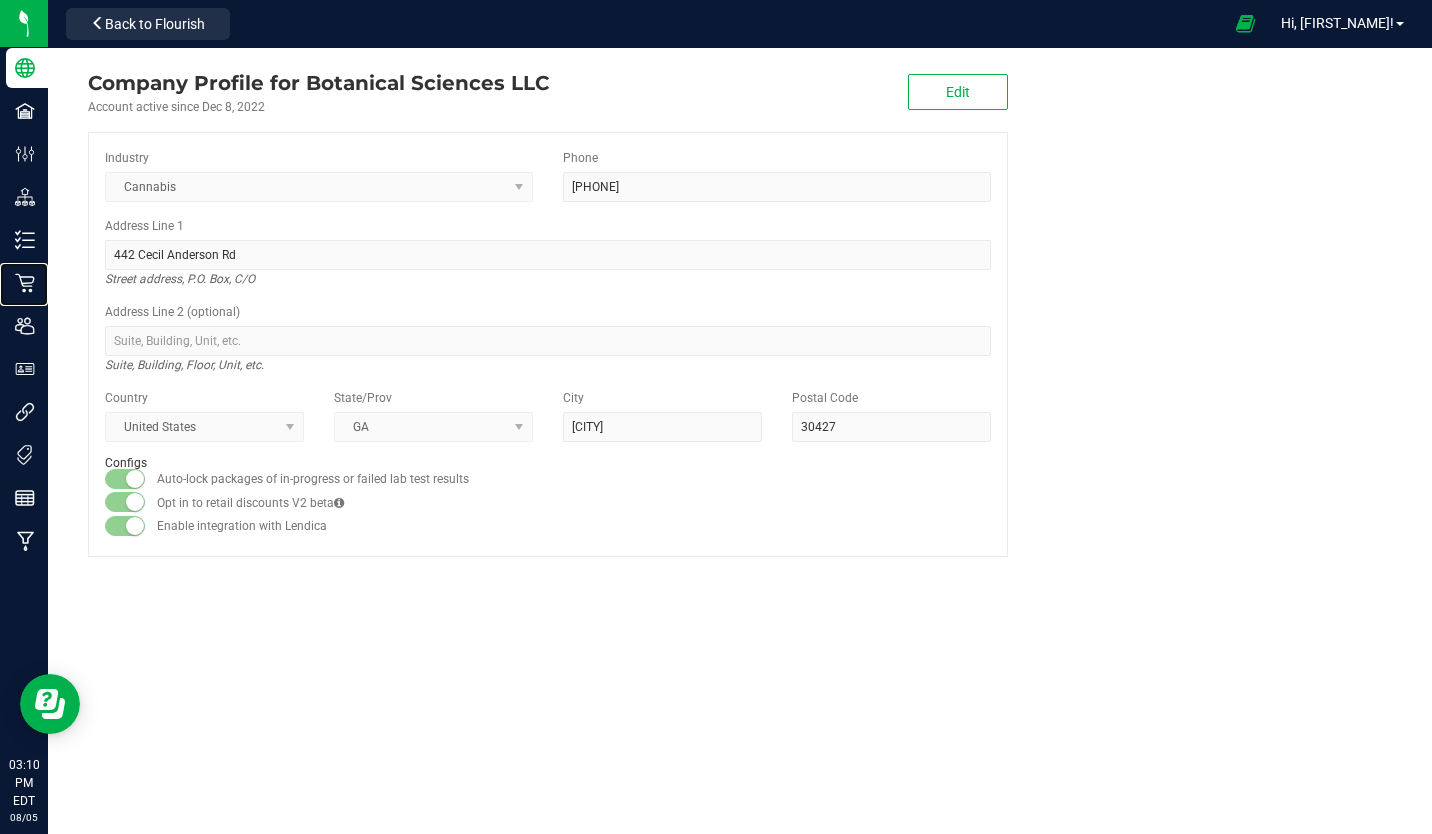 click on "Retail" at bounding box center [0, 0] 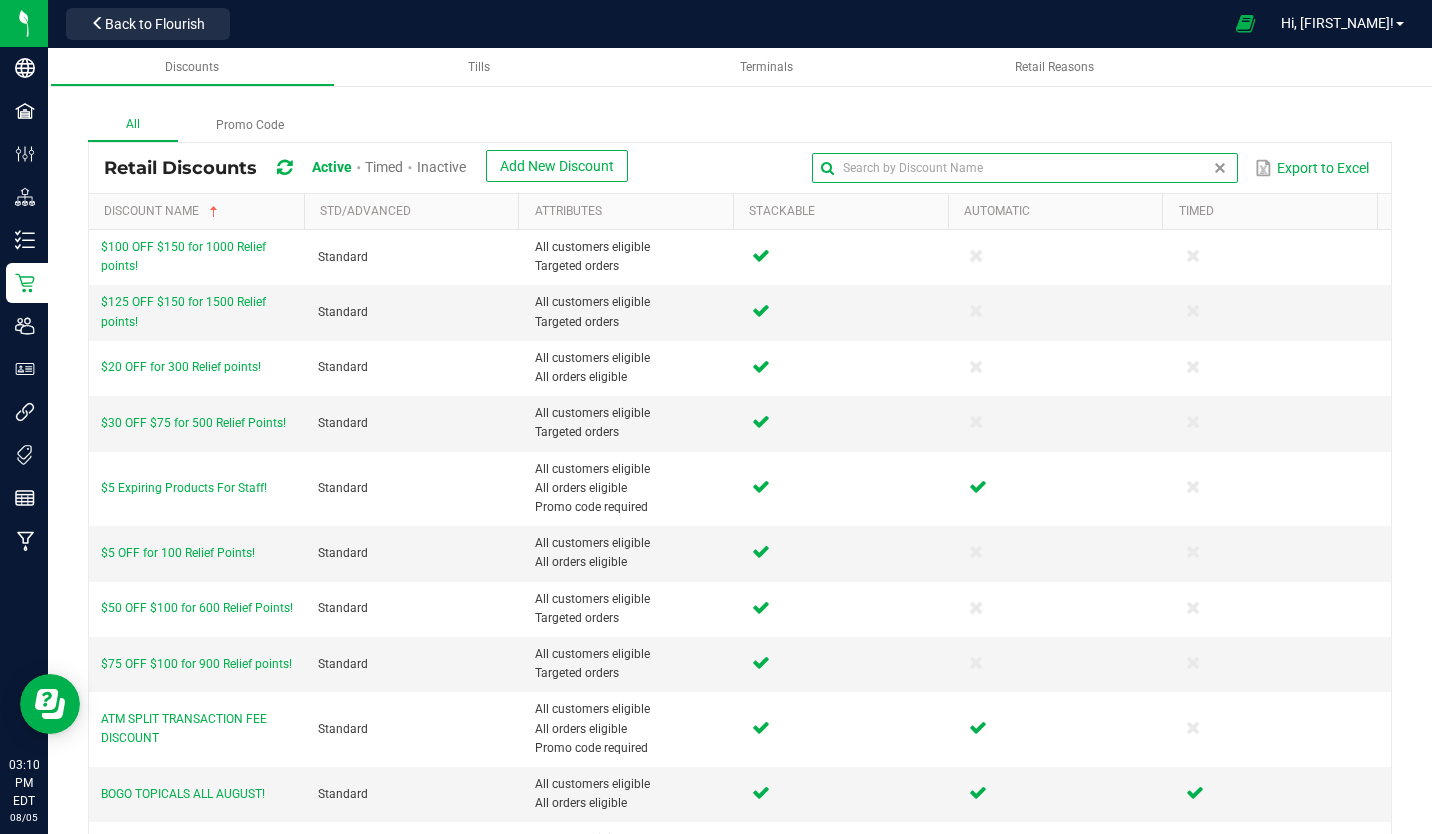 click at bounding box center (1024, 168) 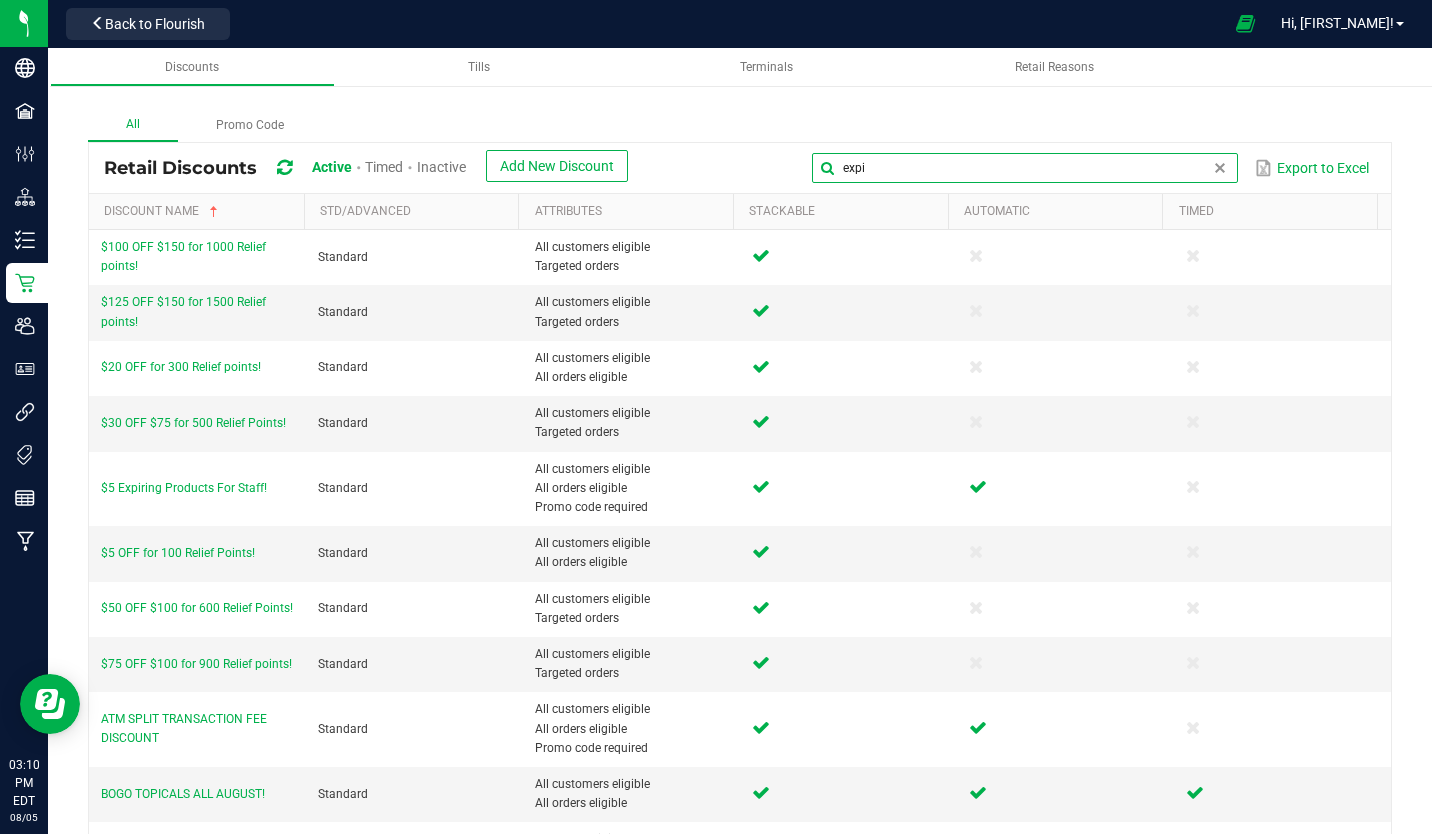type on "expi" 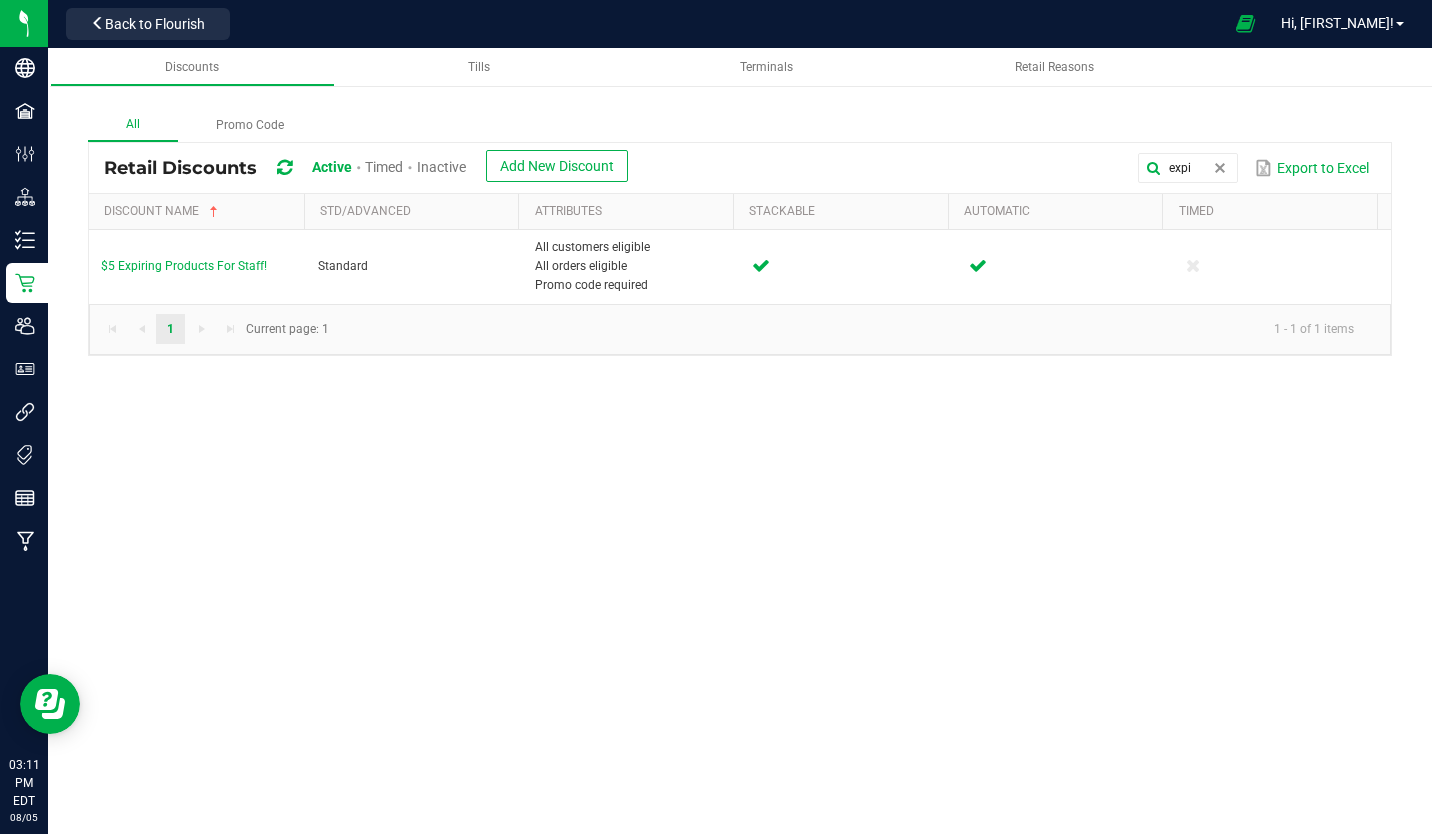 click on "$5 Expiring Products For Staff!" at bounding box center [184, 266] 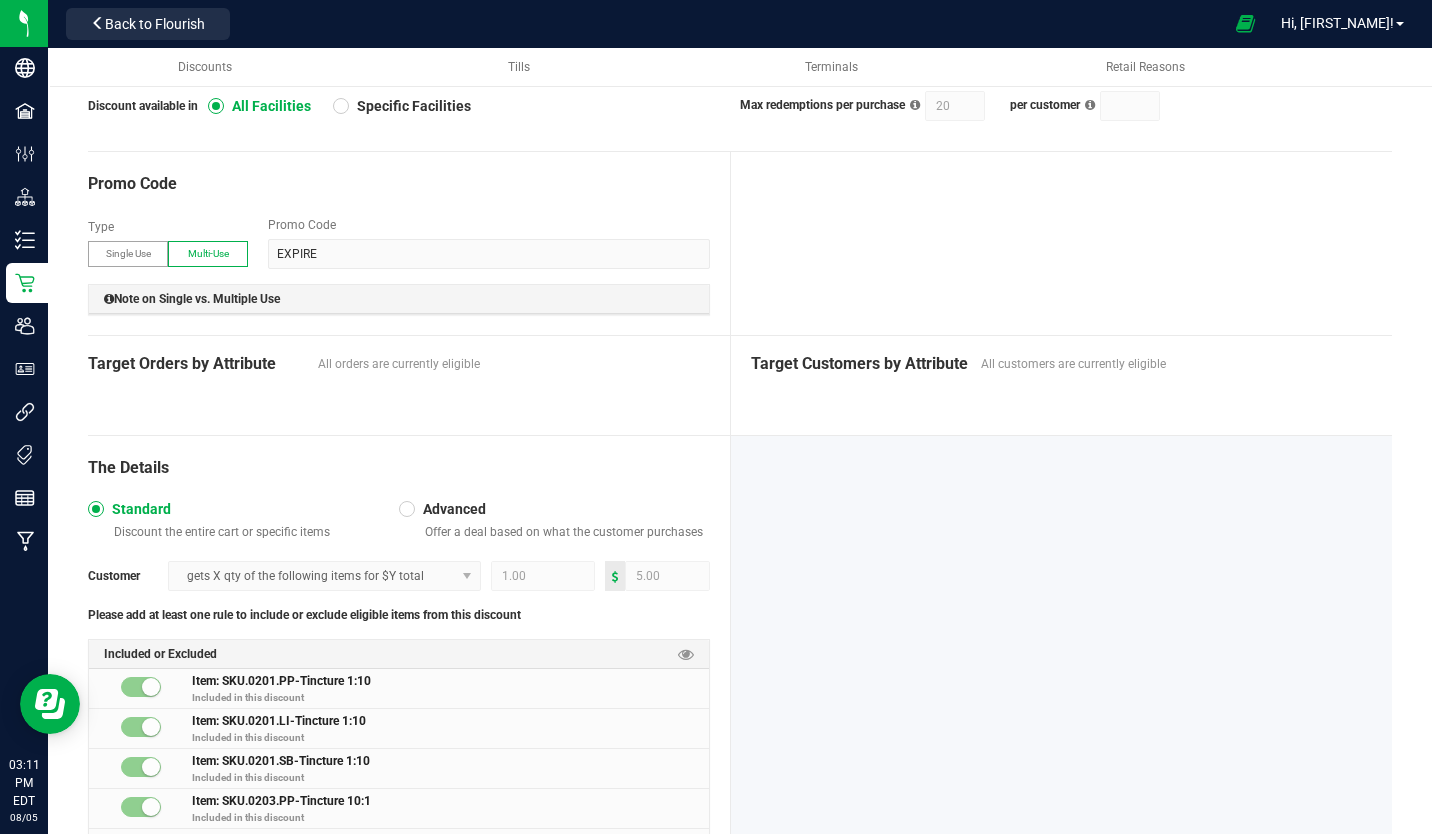 scroll, scrollTop: 0, scrollLeft: 0, axis: both 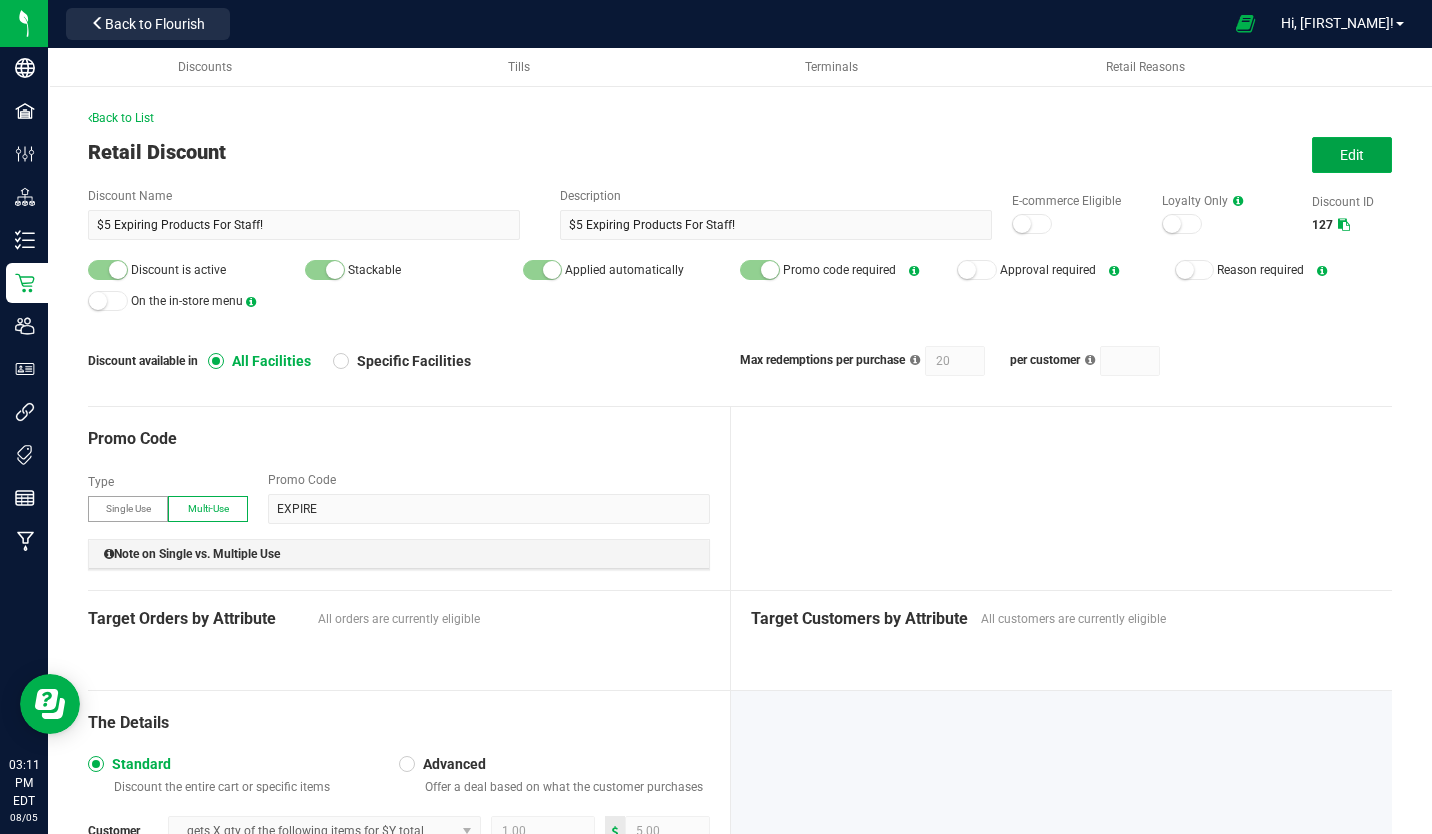 click on "Edit" at bounding box center (1352, 155) 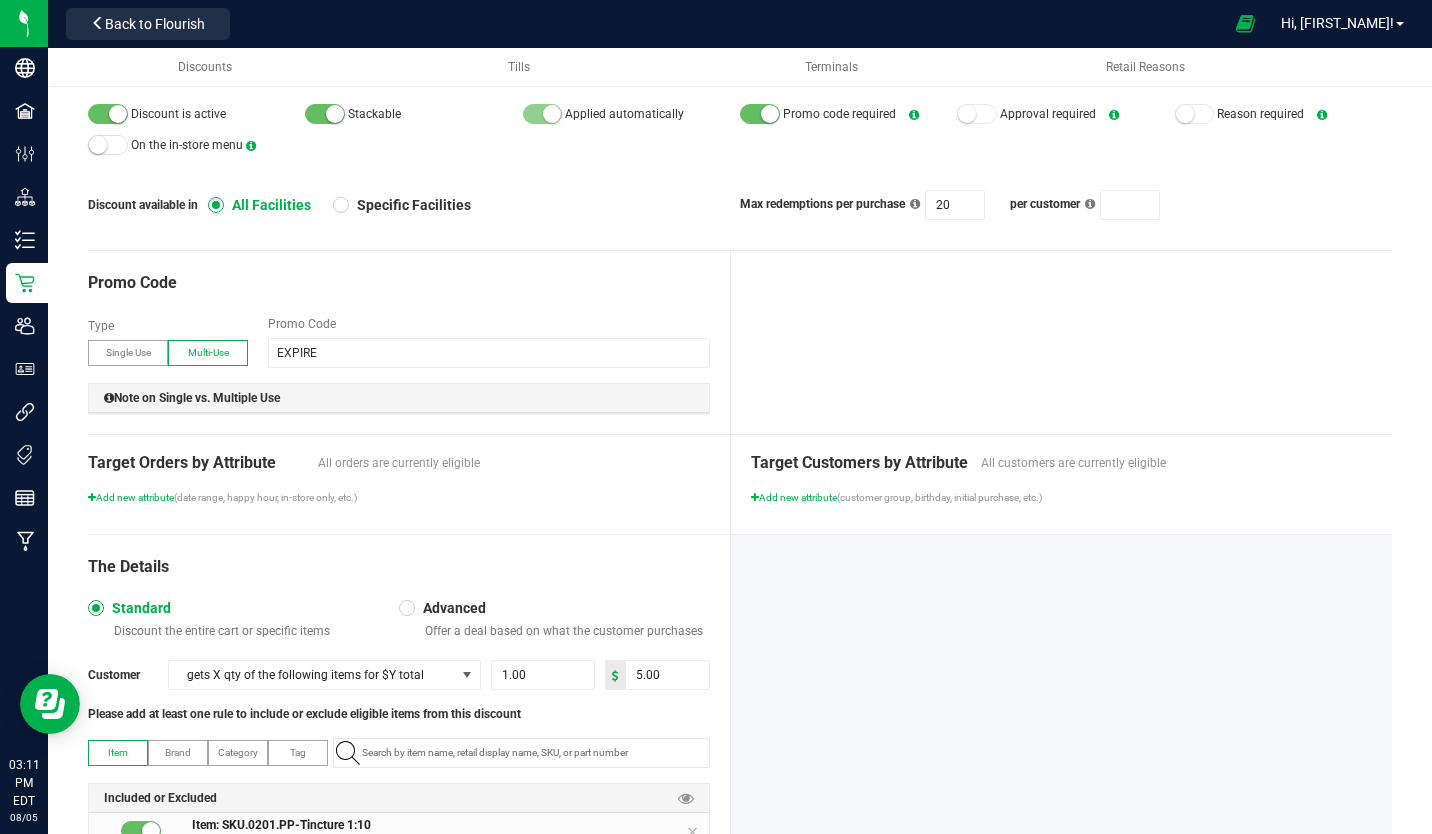 scroll, scrollTop: 157, scrollLeft: 0, axis: vertical 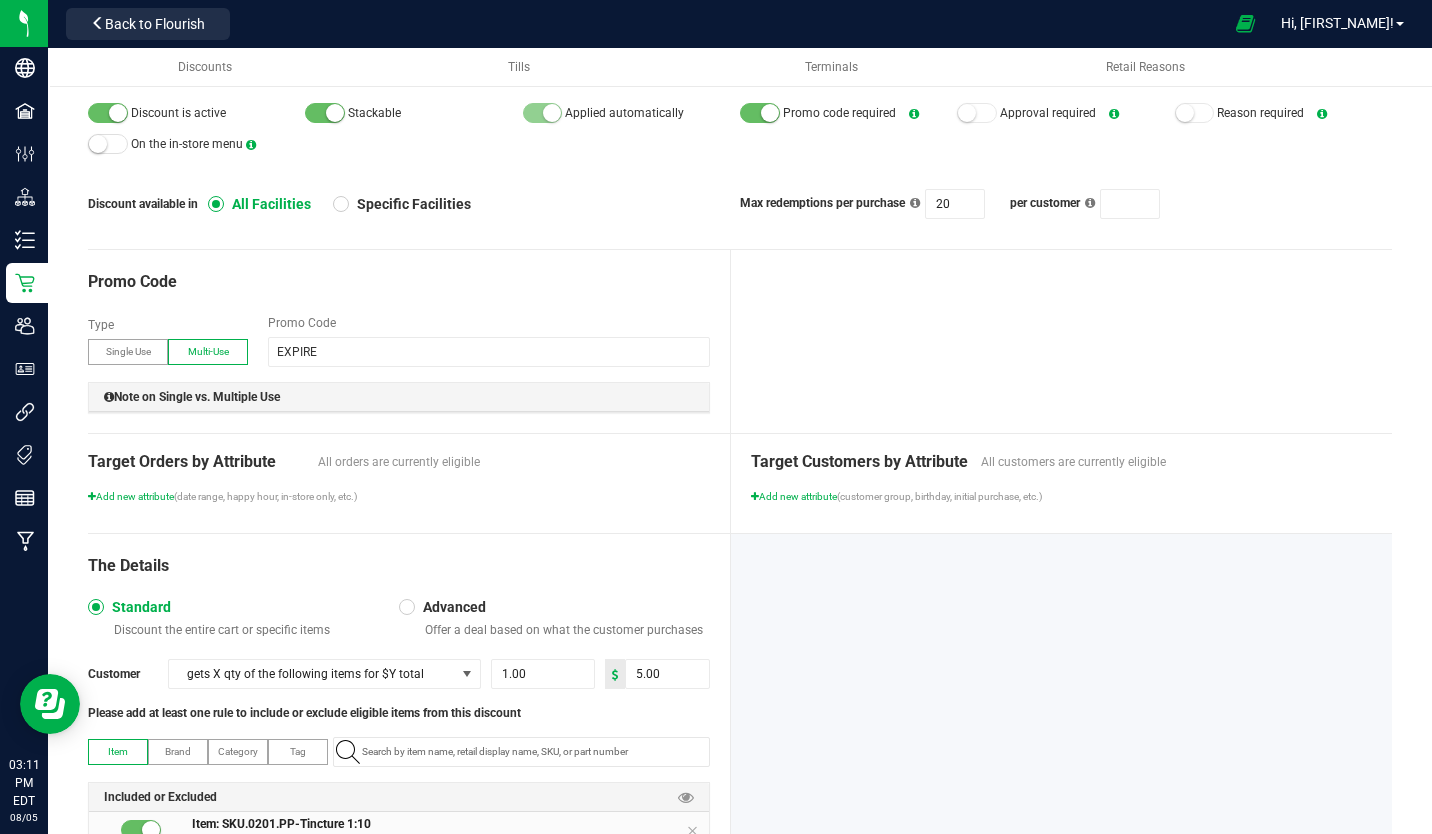 click on "Add new attribute" at bounding box center [131, 496] 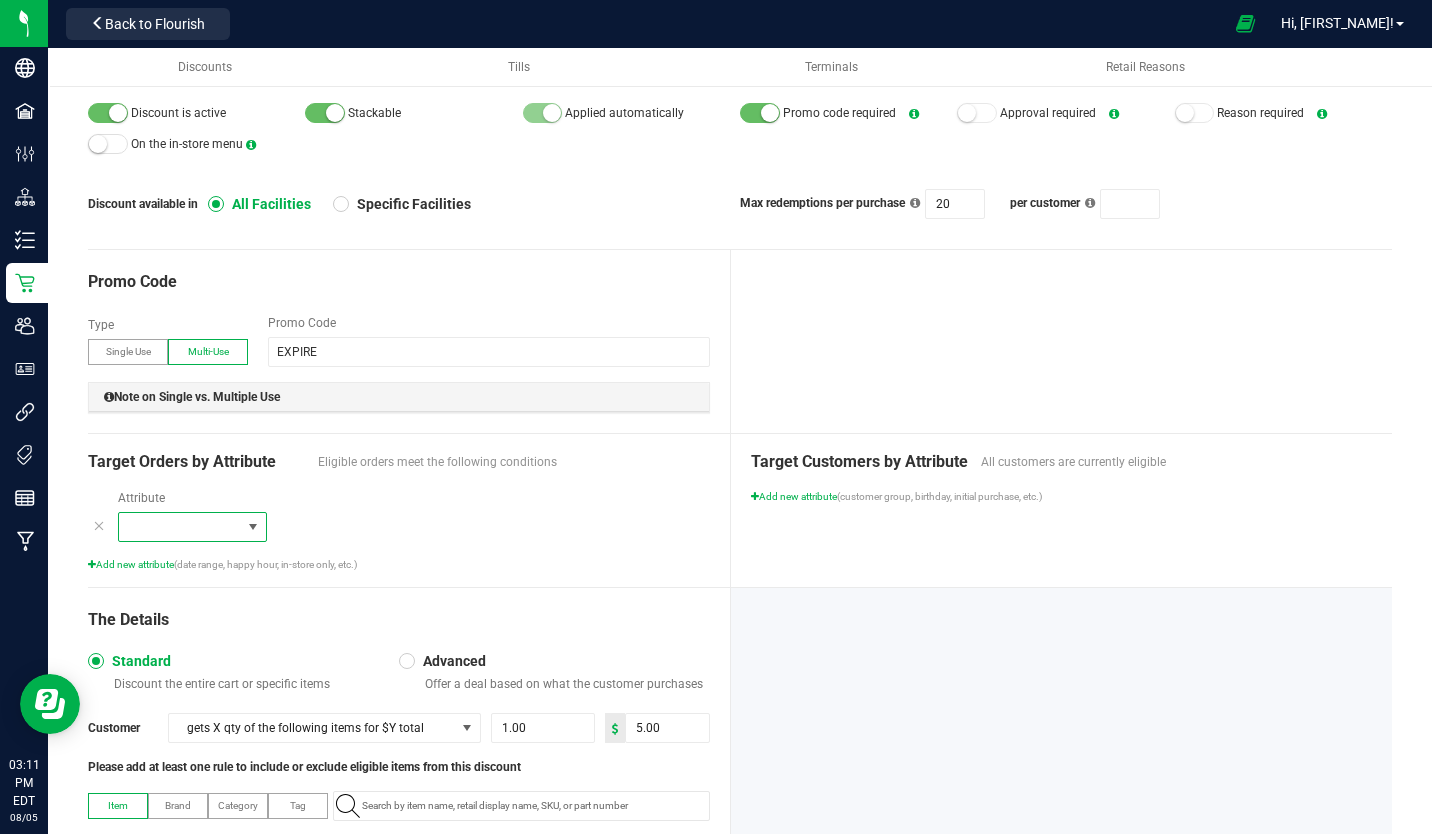 click at bounding box center (253, 527) 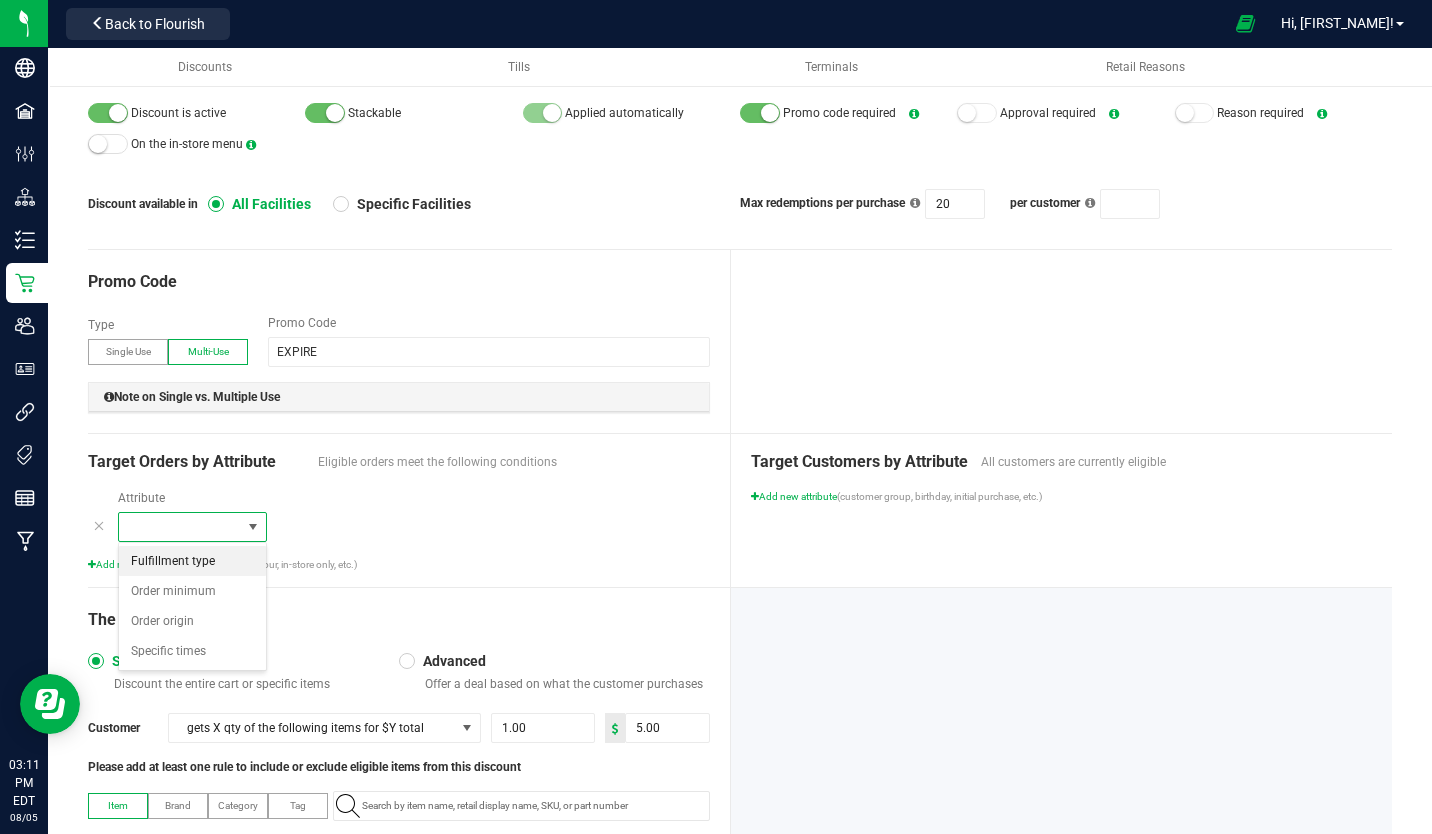 scroll, scrollTop: 99970, scrollLeft: 99851, axis: both 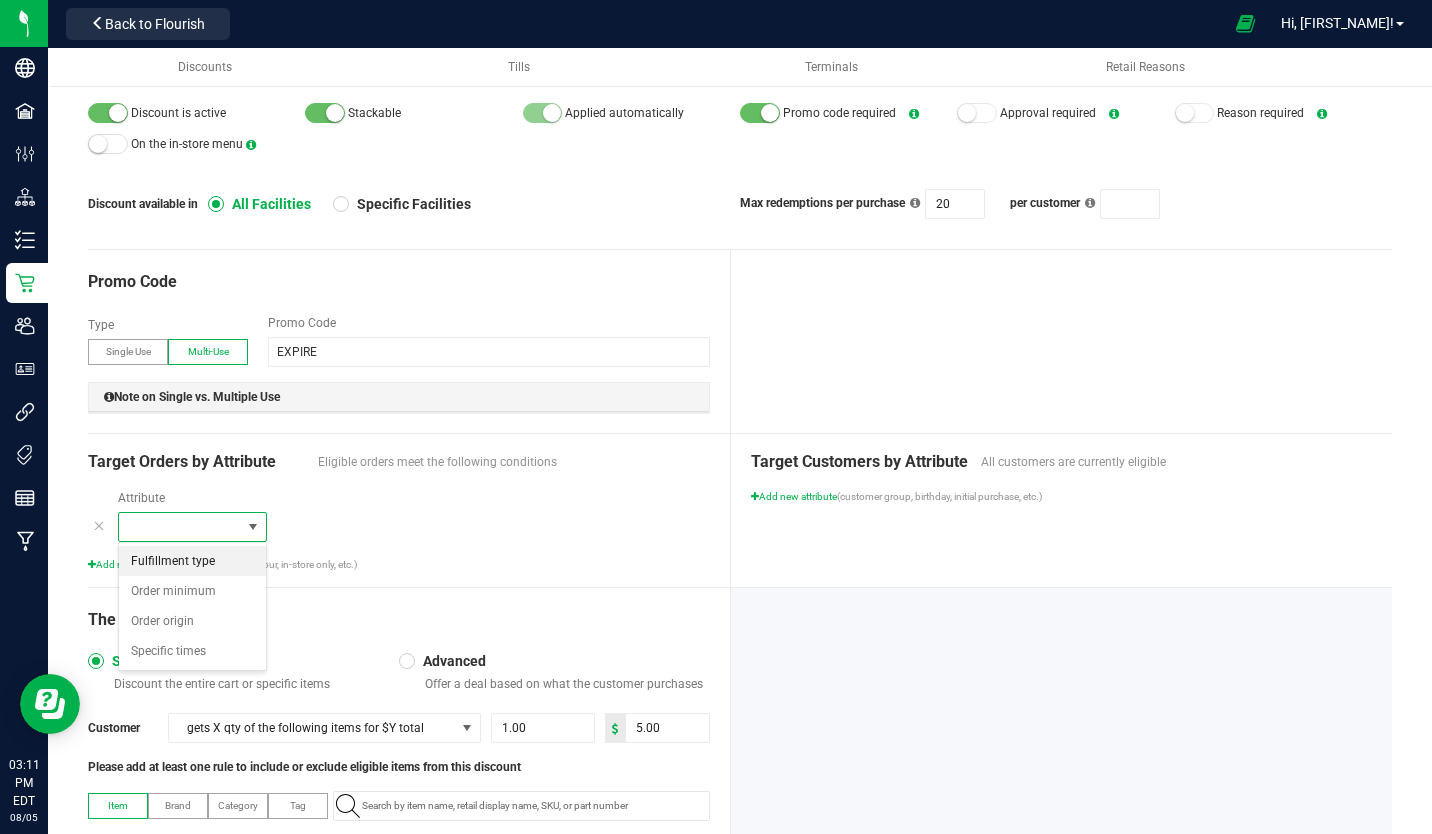 click on "Fulfillment type" at bounding box center [173, 561] 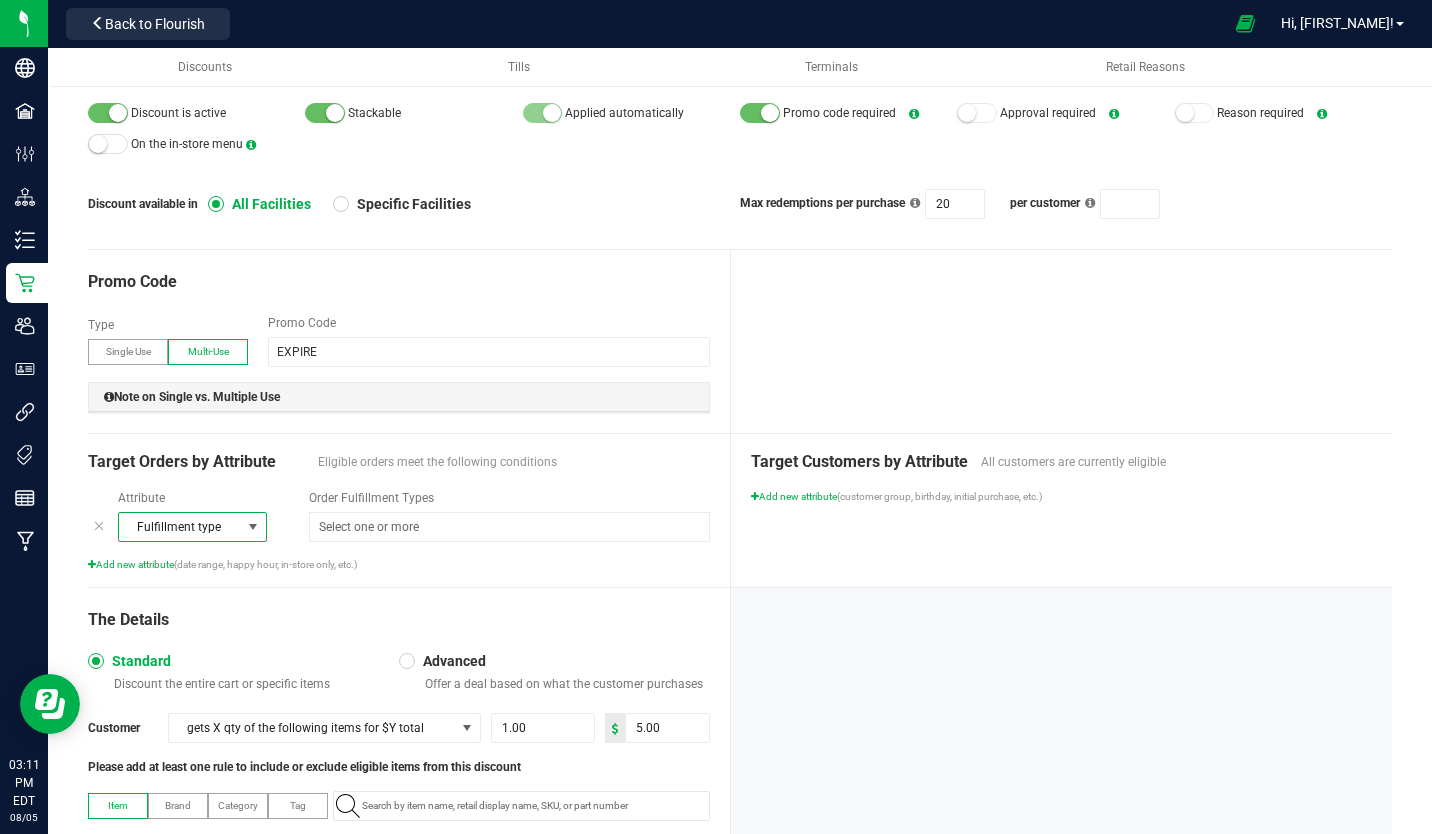 click at bounding box center [253, 527] 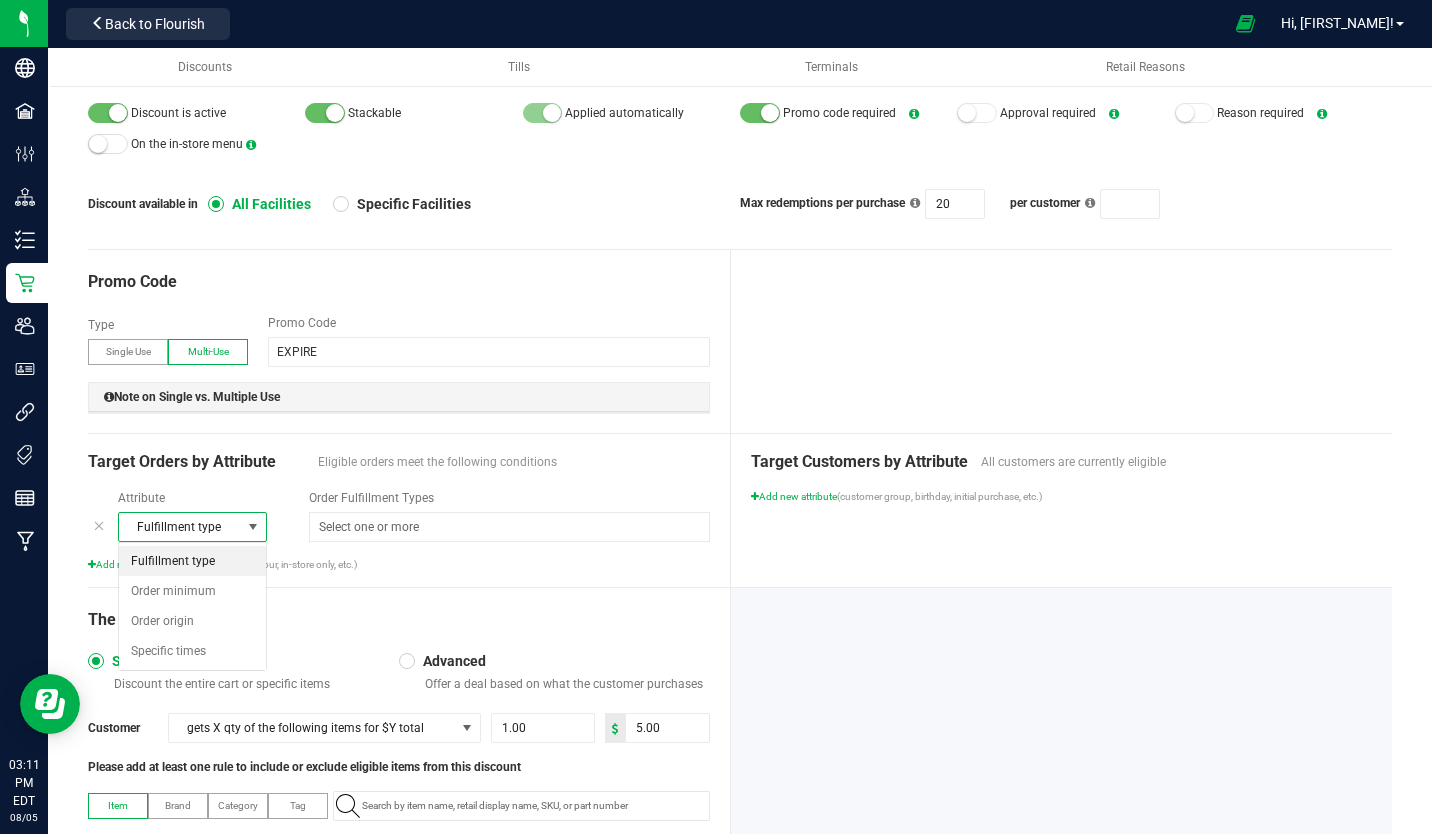 scroll, scrollTop: 99970, scrollLeft: 99851, axis: both 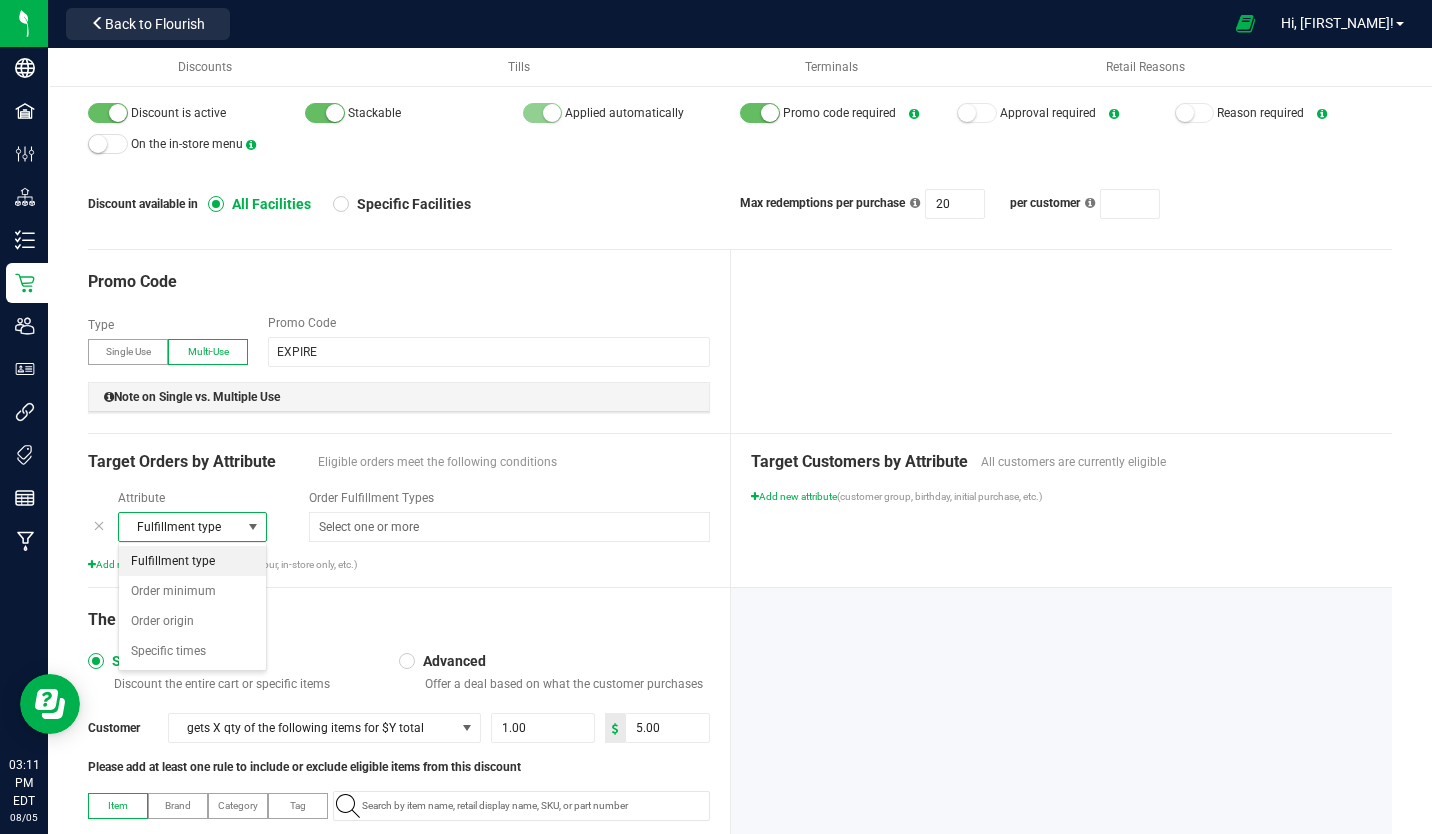 click on "Order minimum" at bounding box center (173, 591) 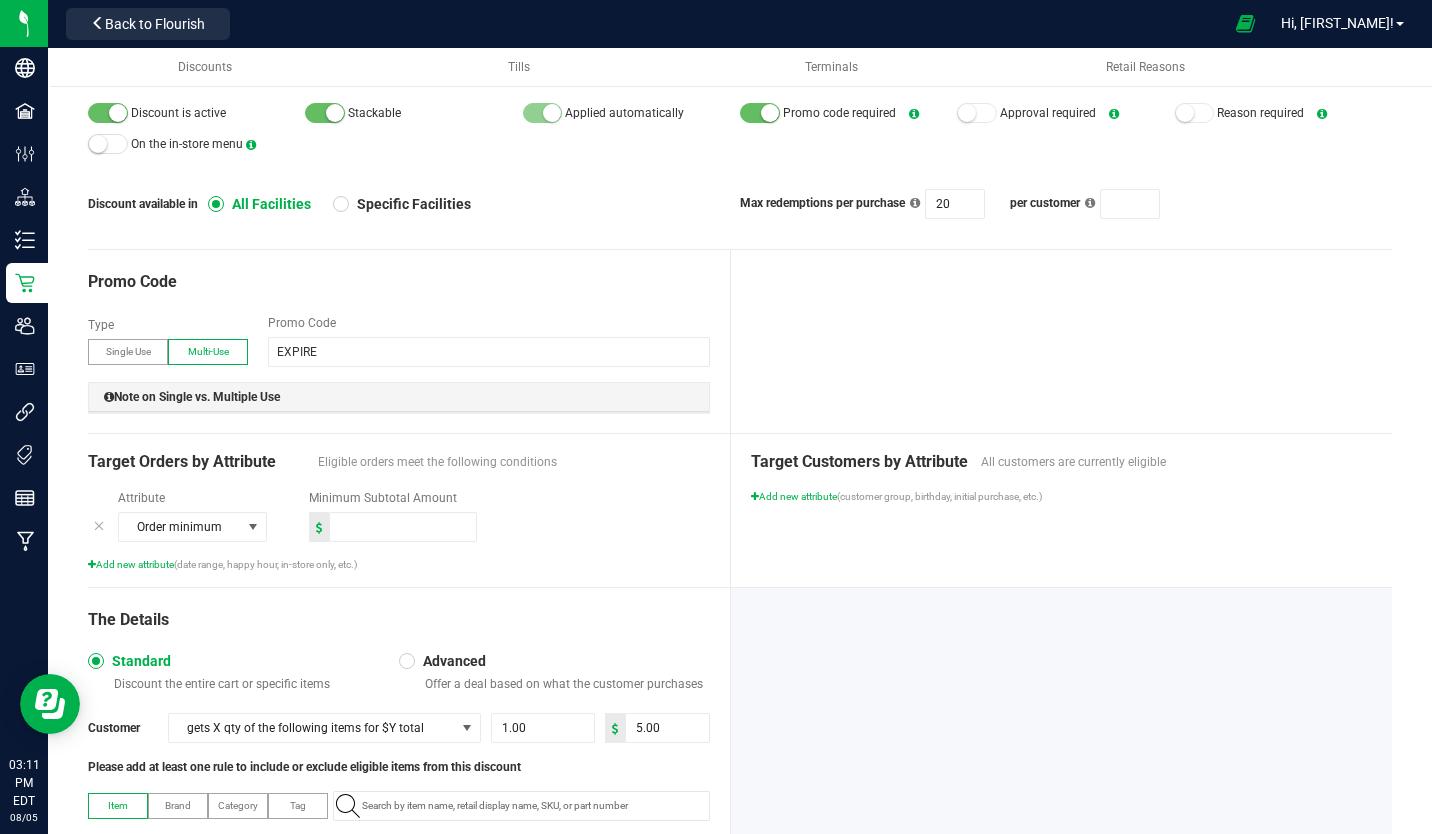 click at bounding box center (99, 526) 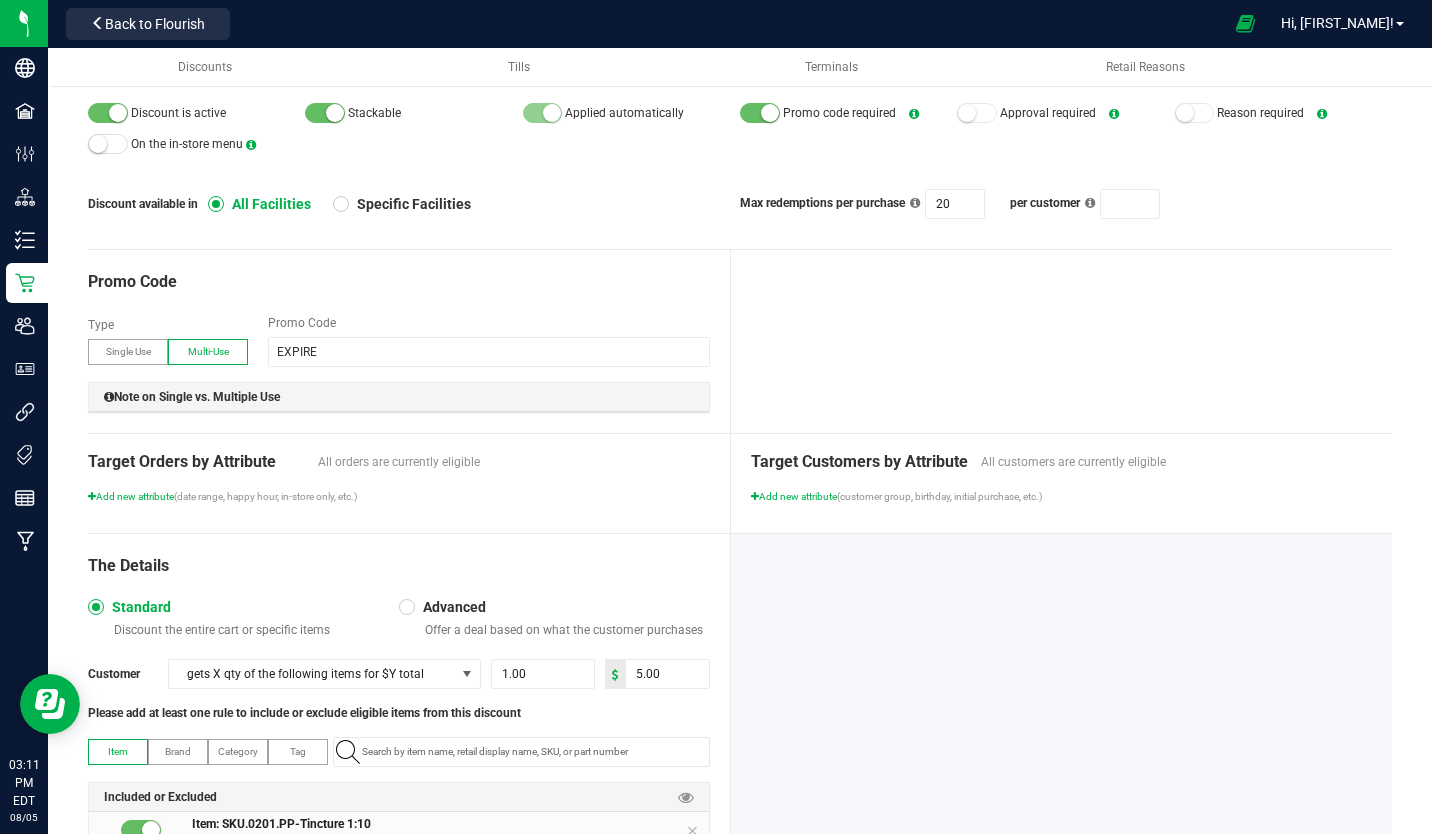 click on "Add new attribute" at bounding box center [794, 496] 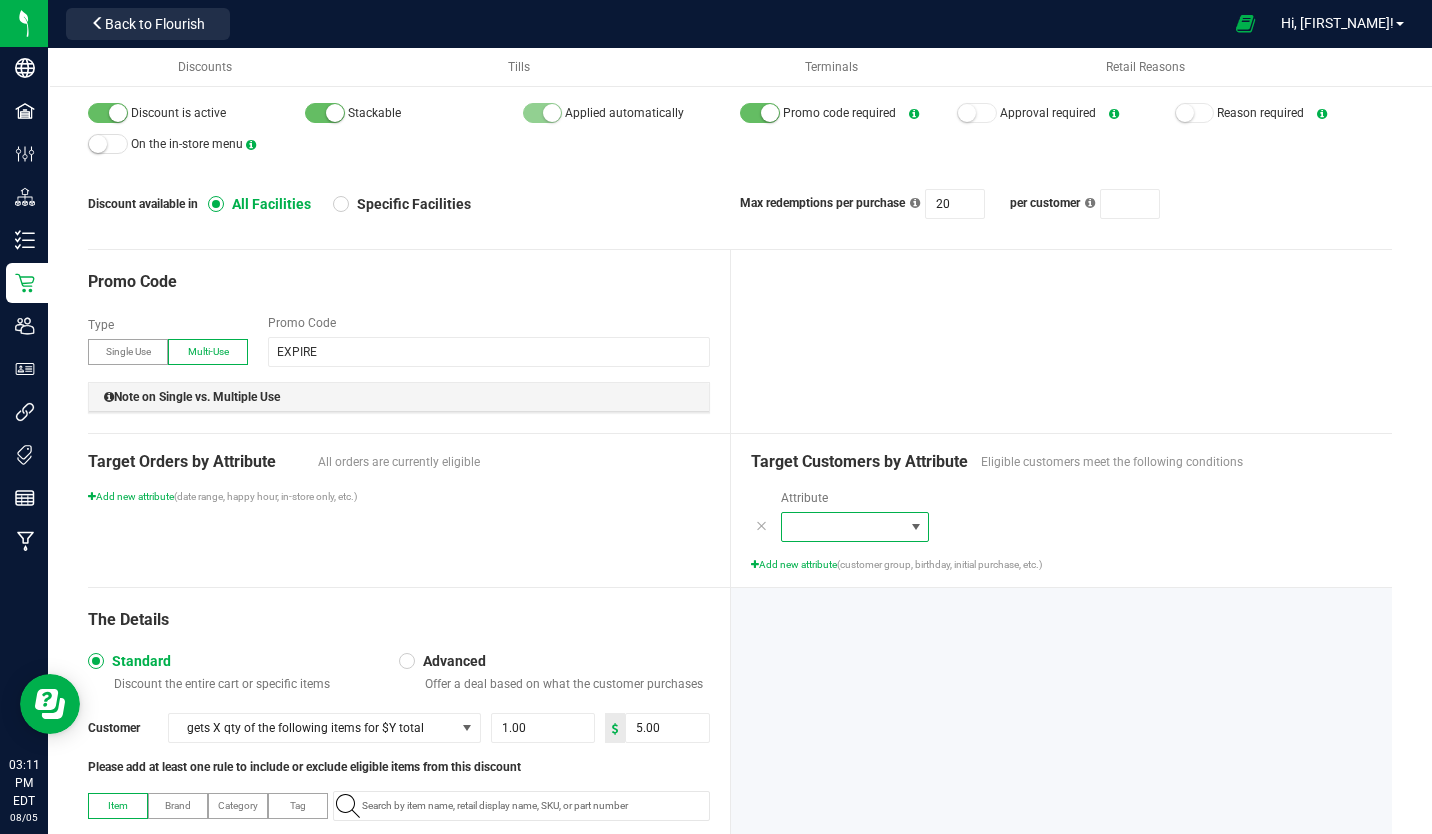 click at bounding box center [916, 527] 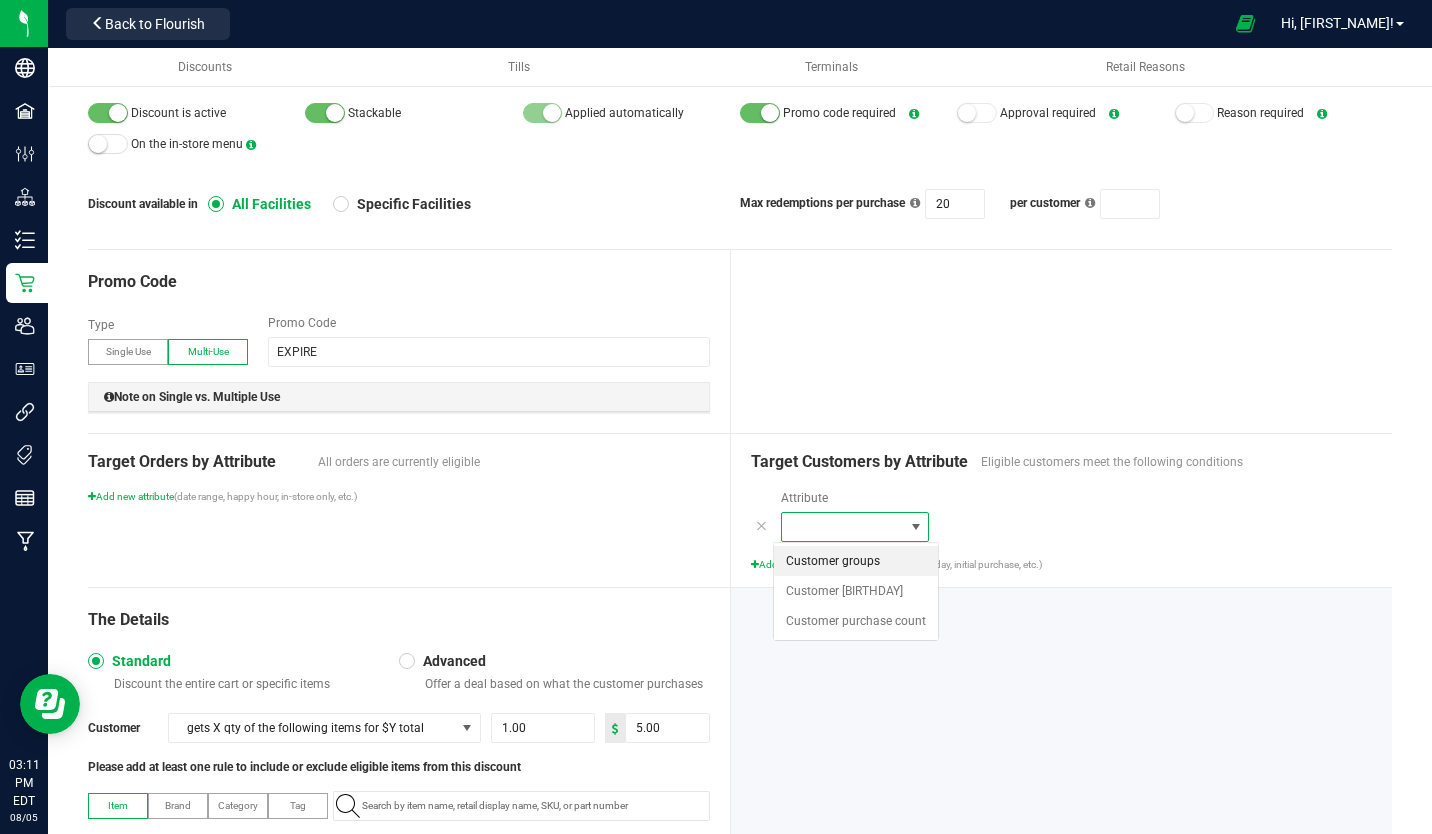 scroll, scrollTop: 99970, scrollLeft: 99851, axis: both 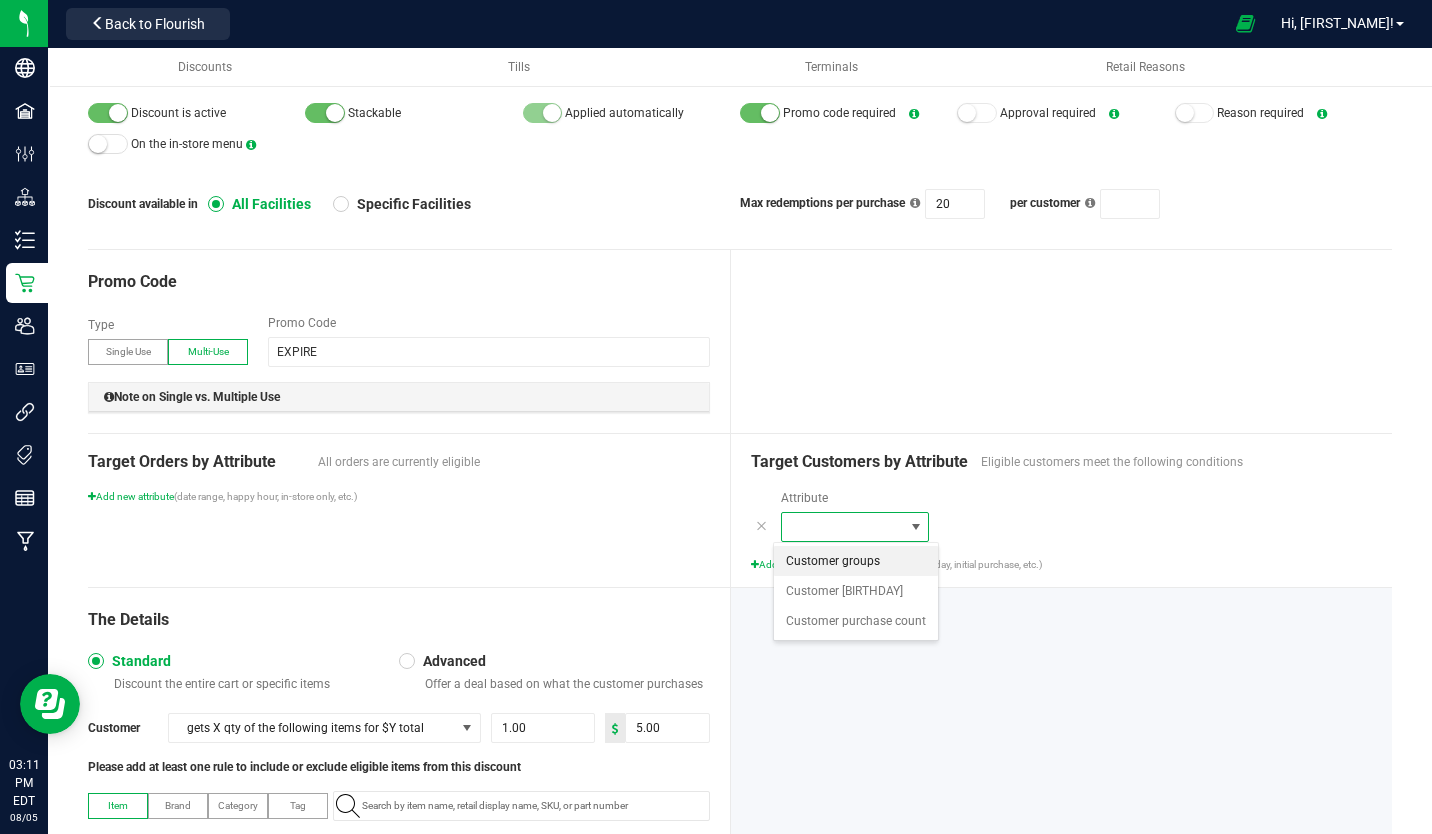 click on "Customer groups" at bounding box center (833, 561) 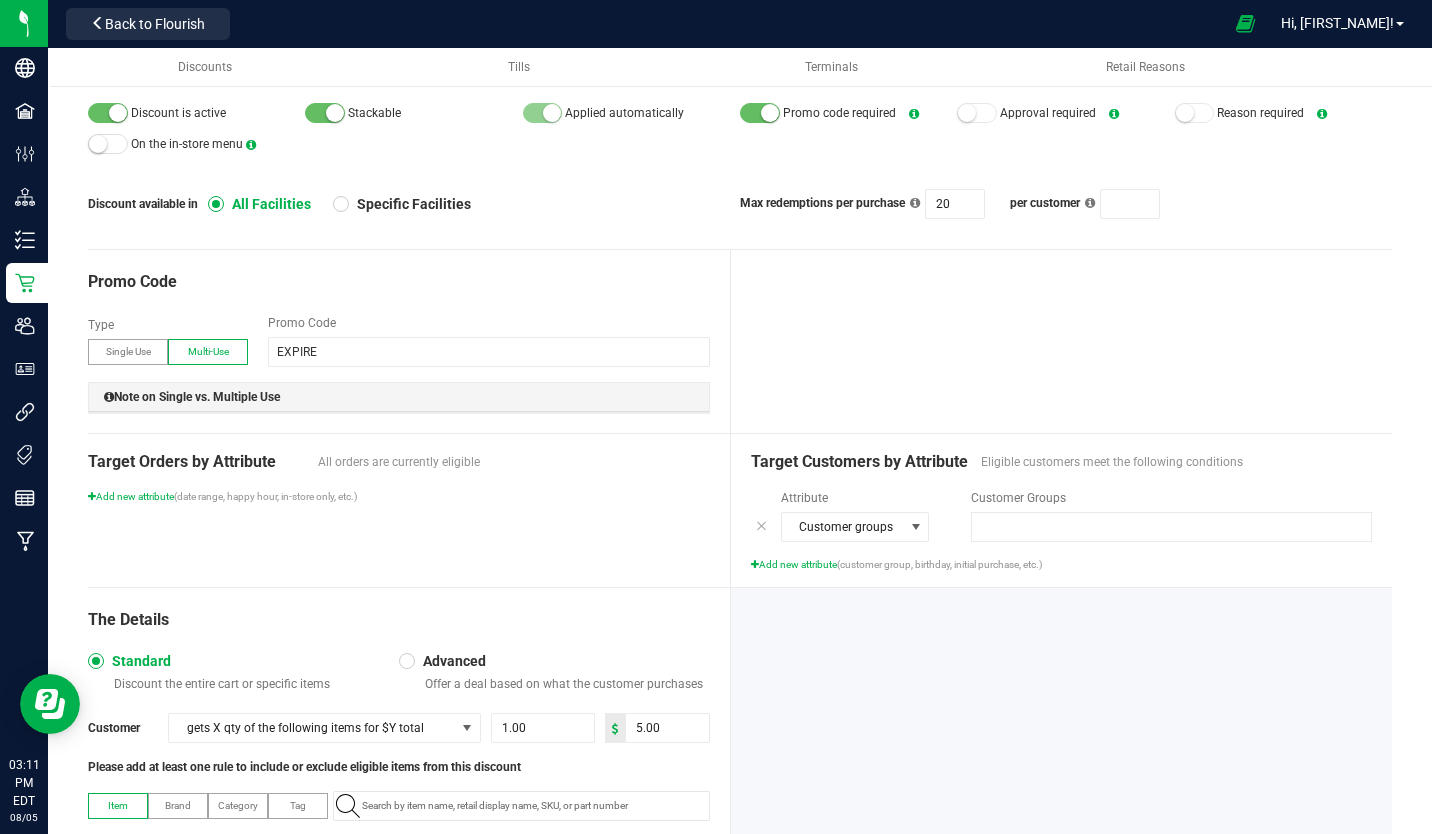 click at bounding box center [1159, 527] 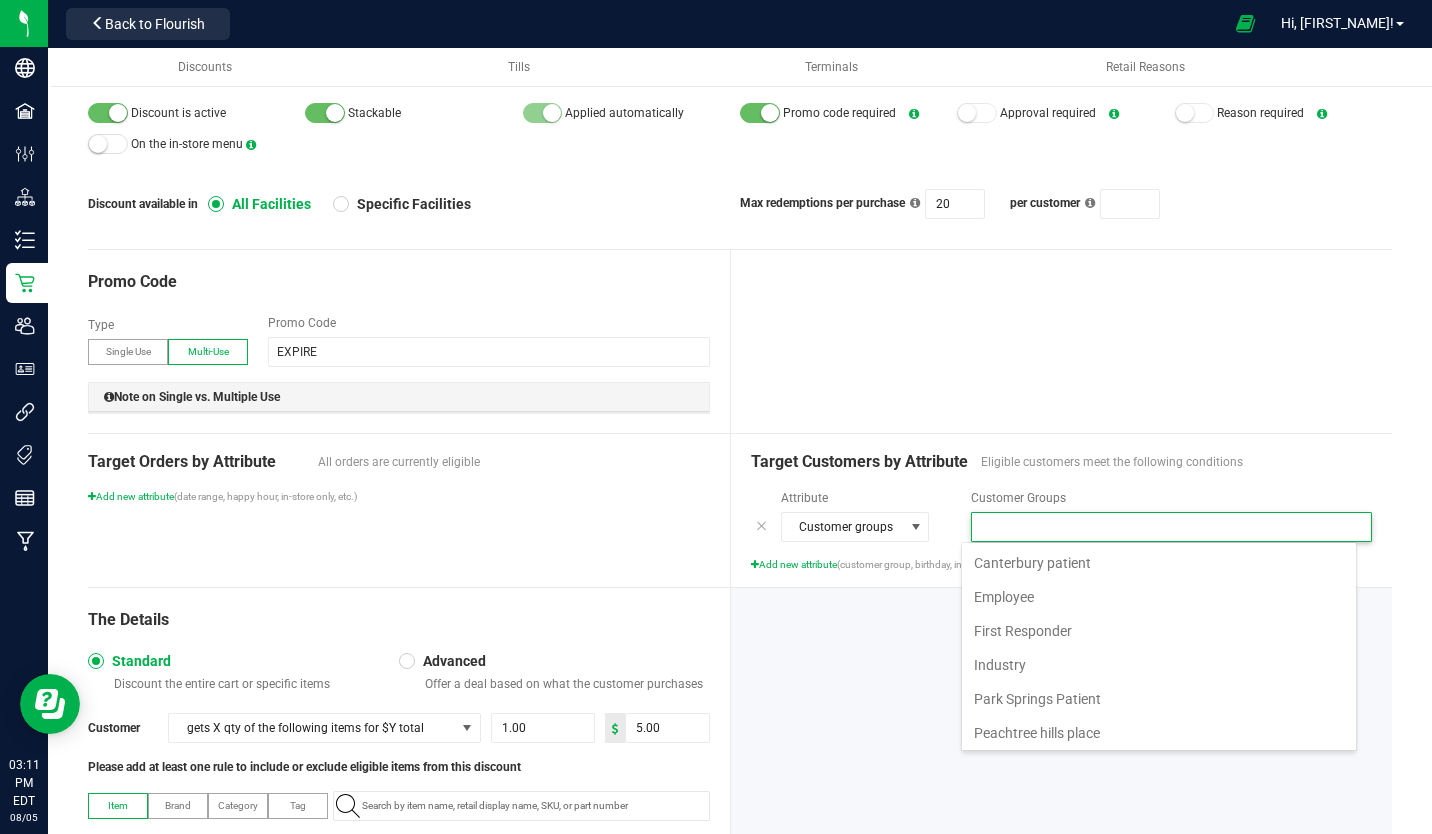 scroll, scrollTop: 99970, scrollLeft: 99604, axis: both 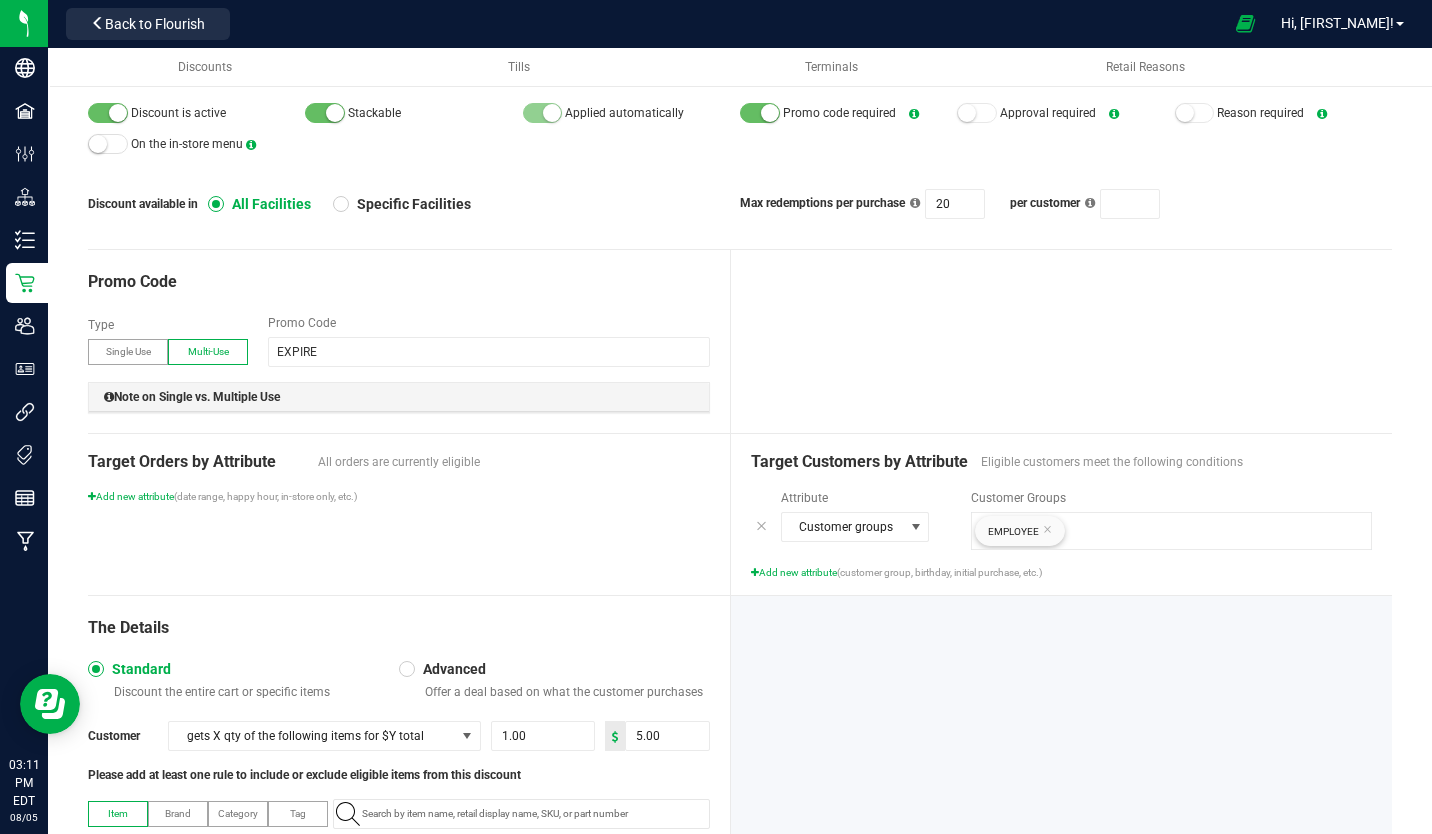 click on "All orders are currently eligible" at bounding box center [514, 462] 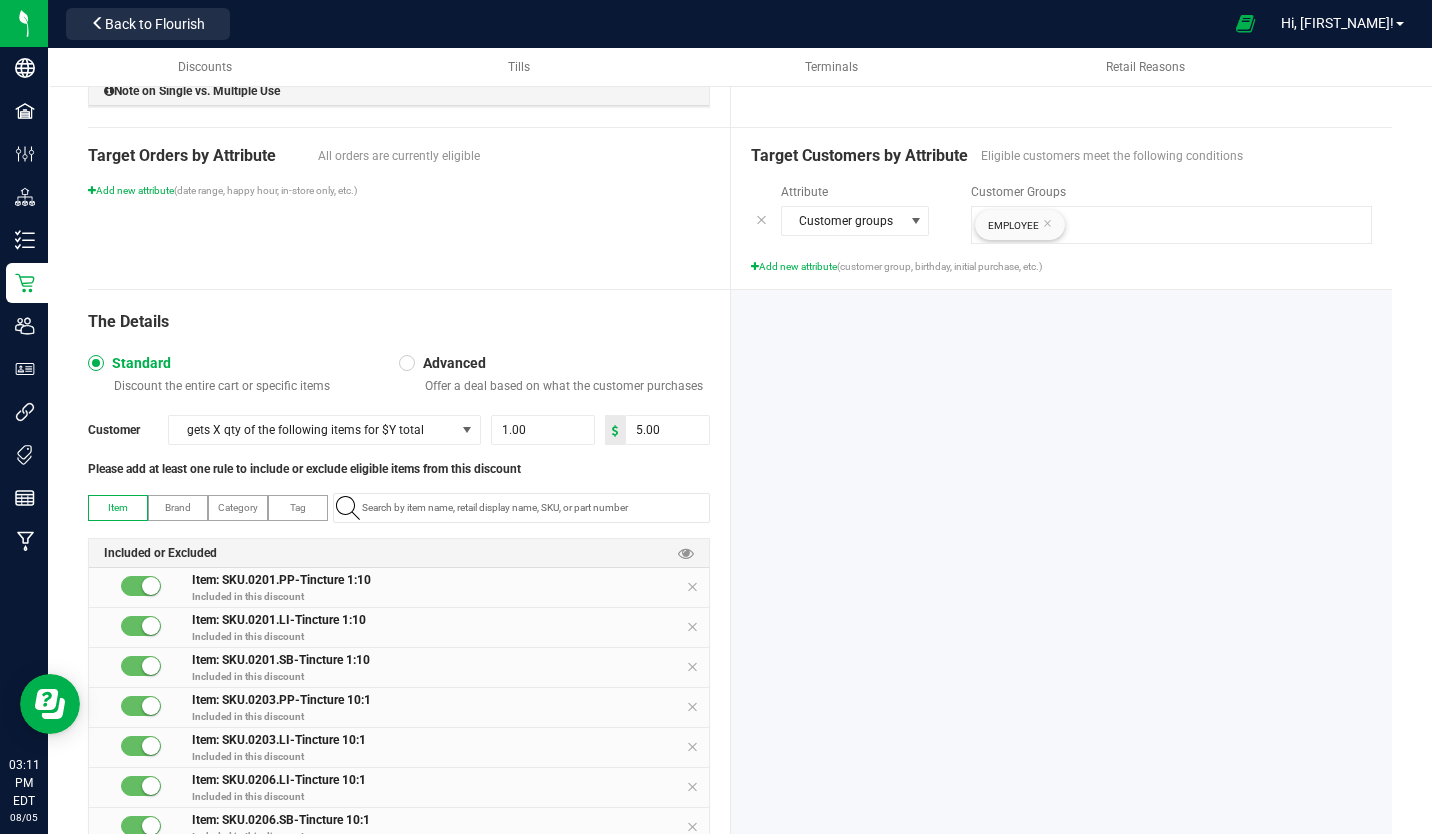 scroll, scrollTop: 629, scrollLeft: 0, axis: vertical 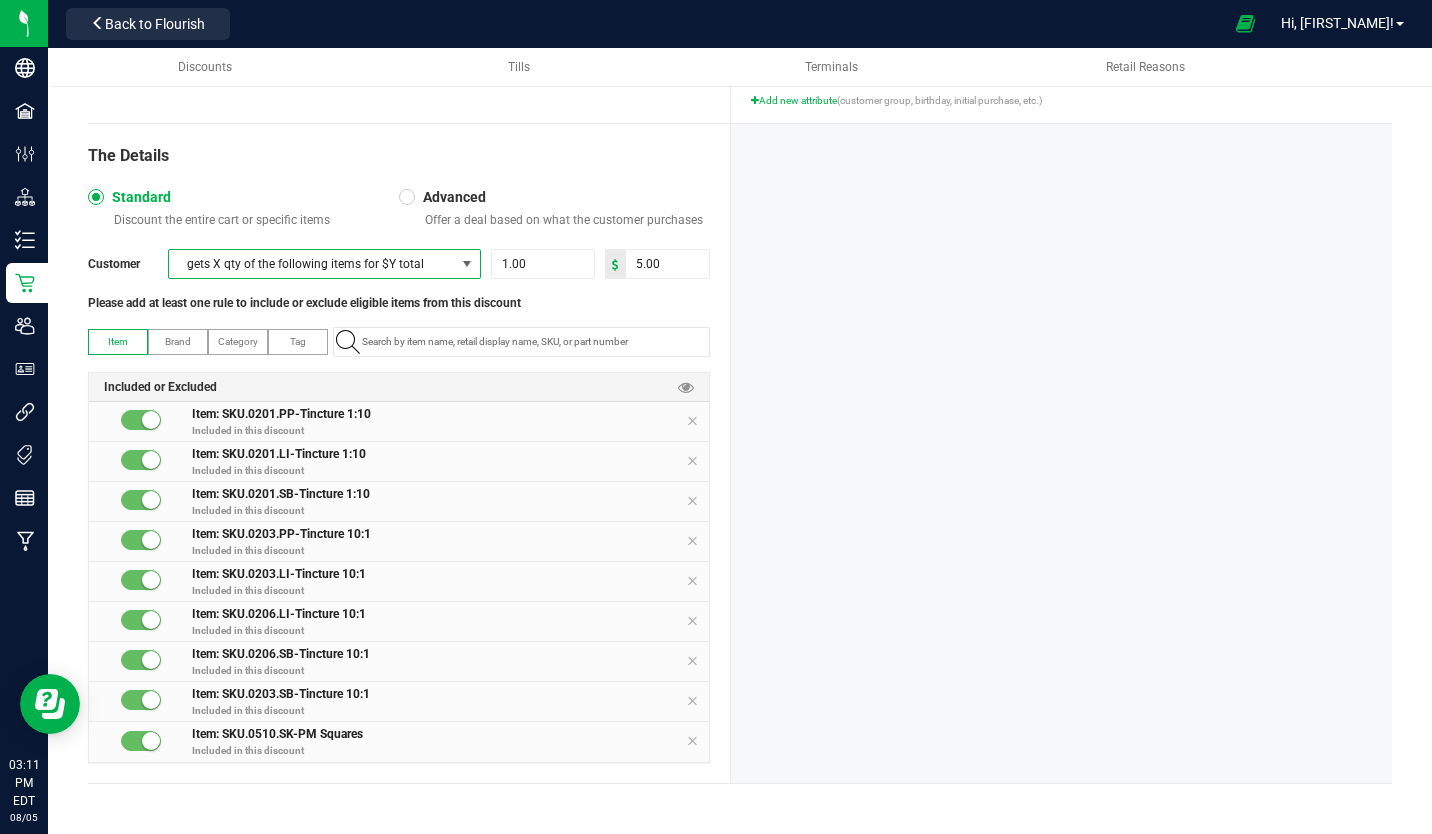 click at bounding box center [467, 264] 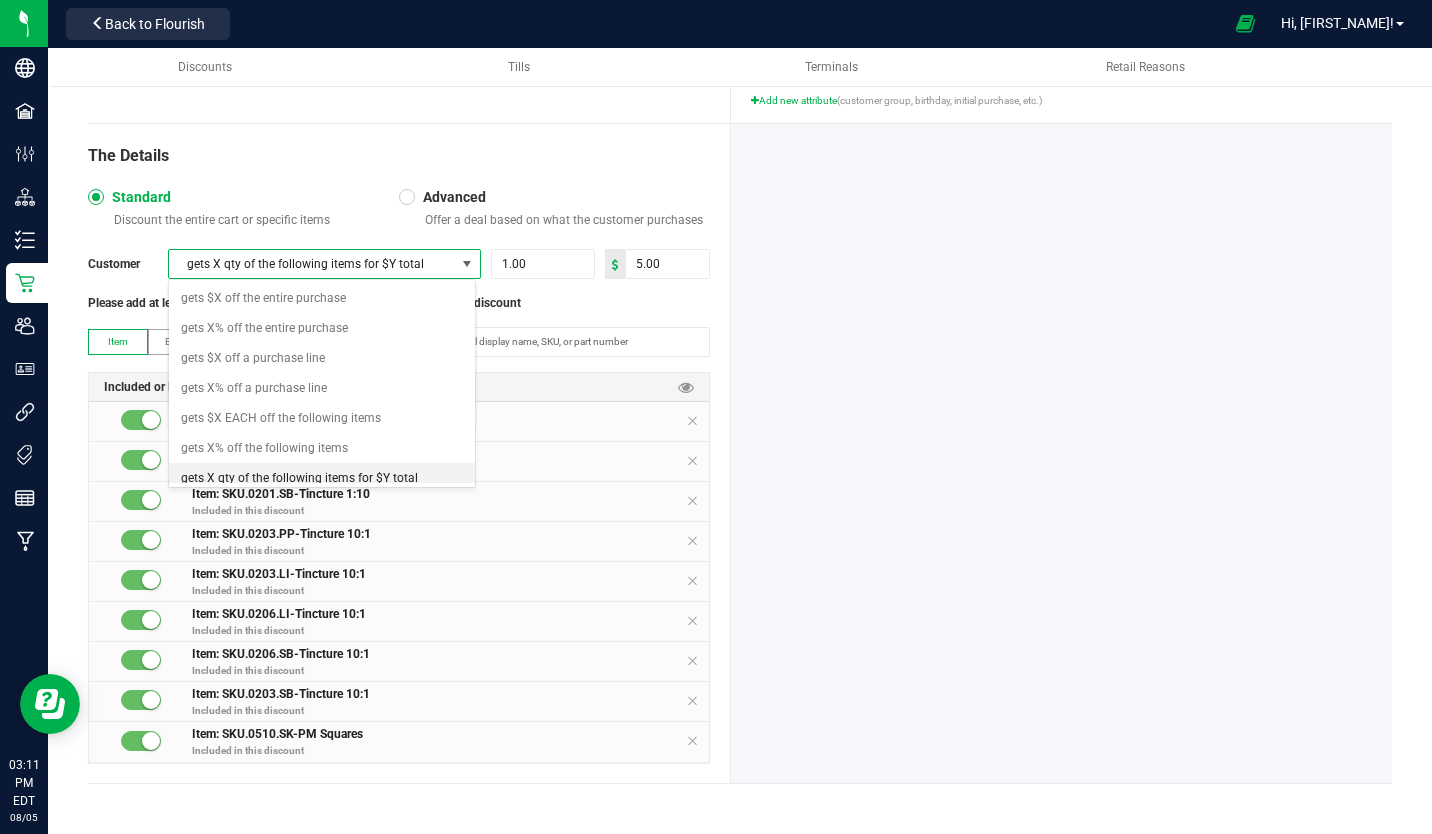 scroll, scrollTop: 10, scrollLeft: 0, axis: vertical 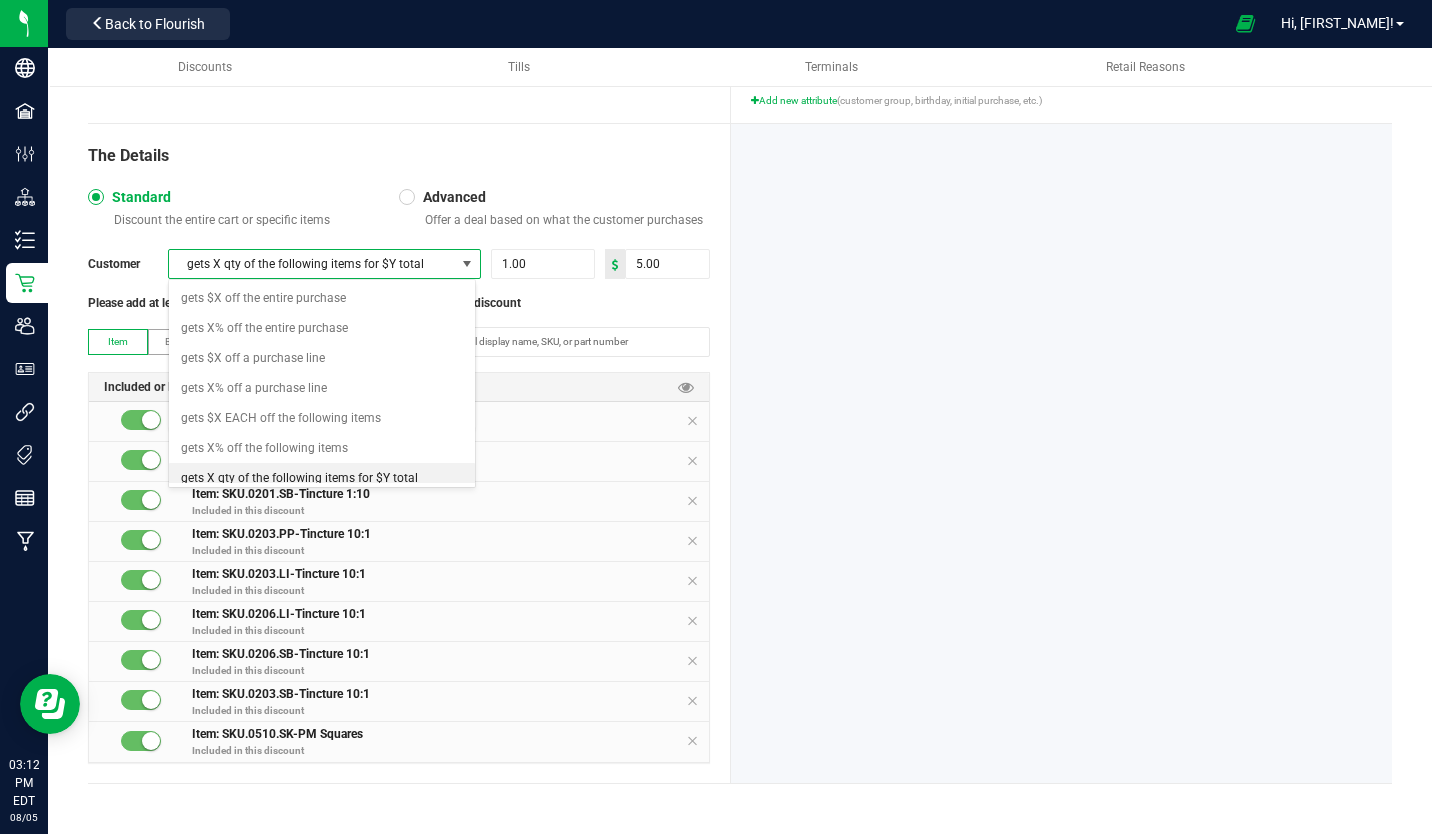 click at bounding box center (1062, 453) 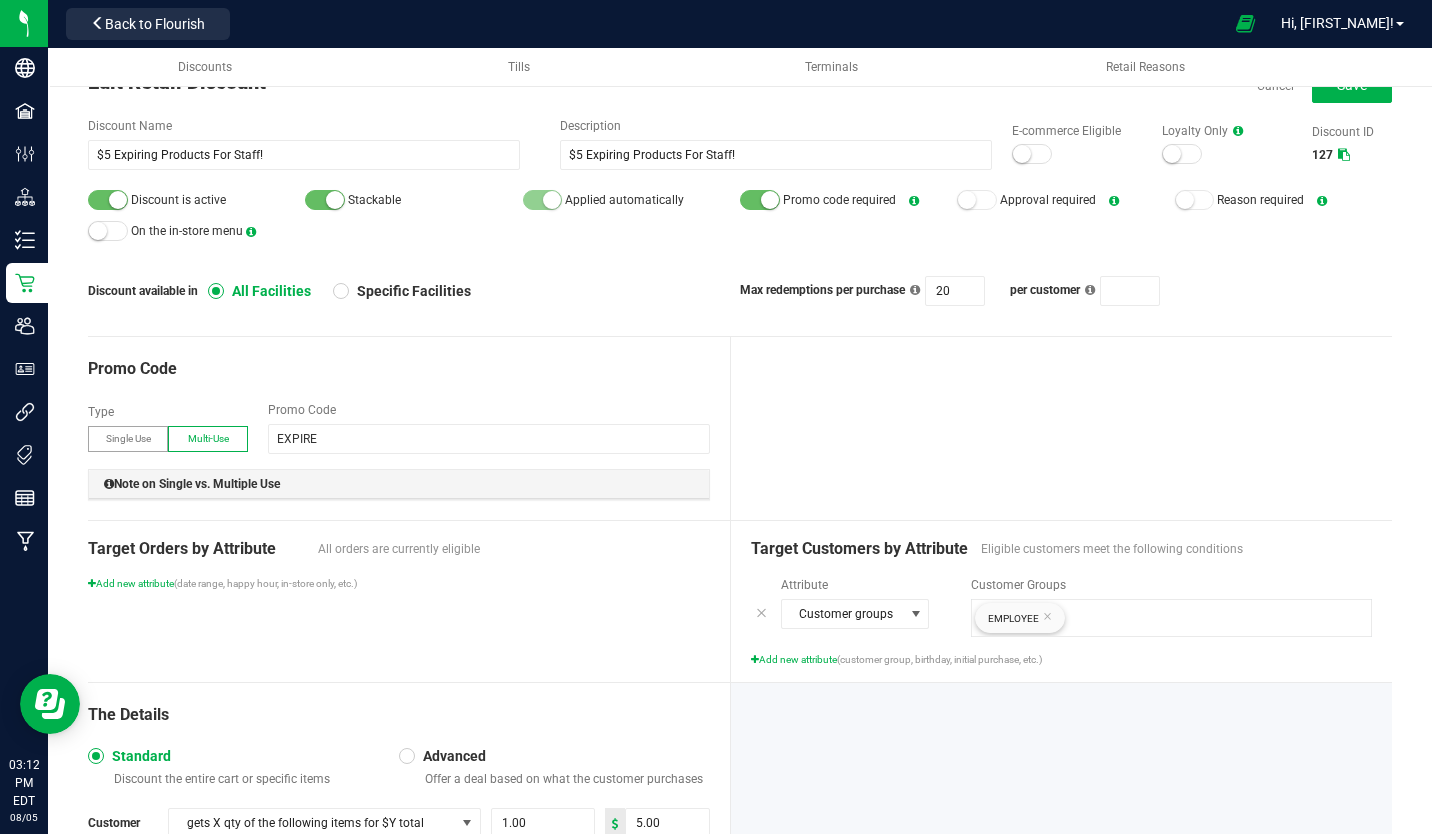 scroll, scrollTop: 0, scrollLeft: 0, axis: both 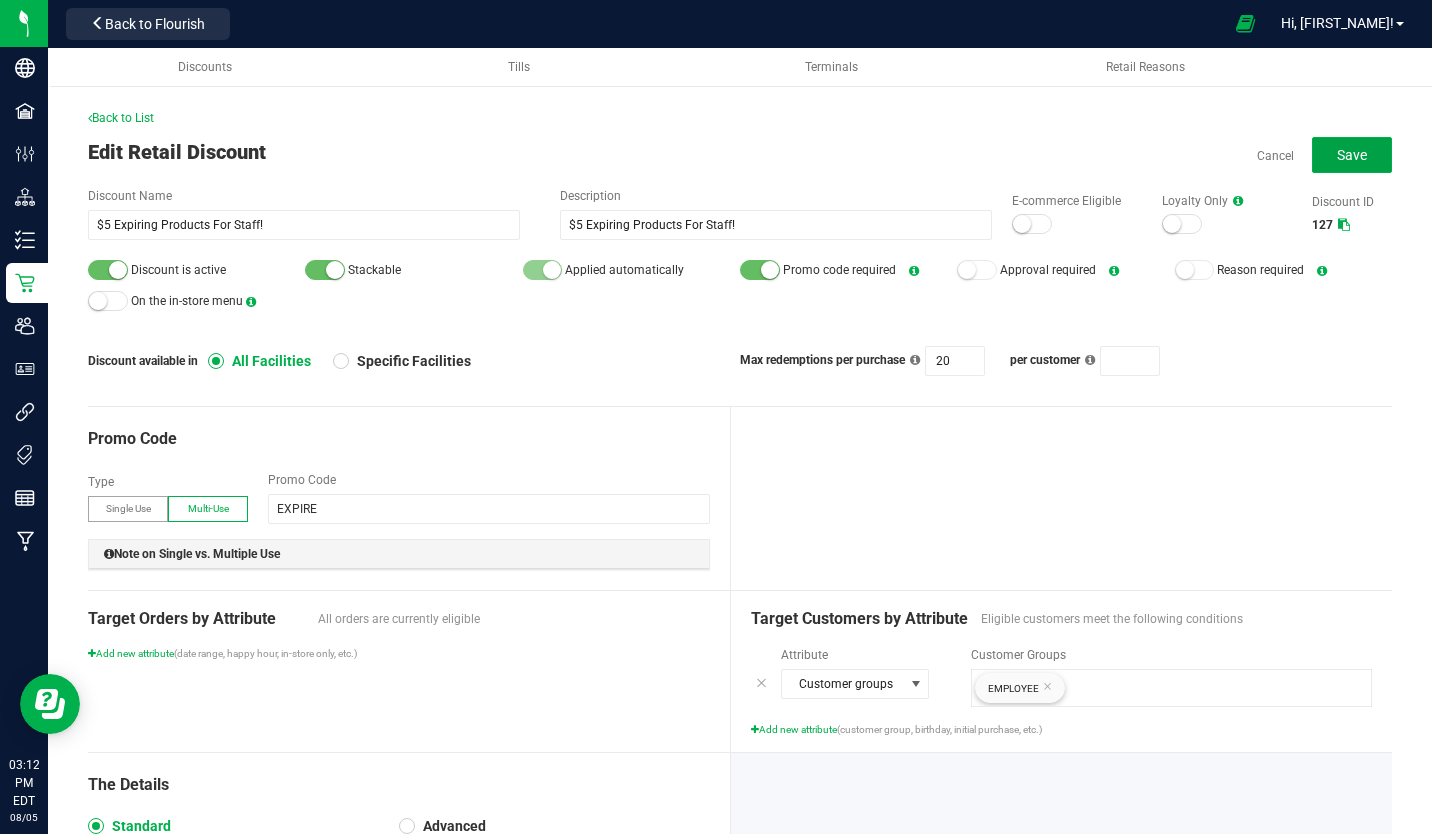 click on "Save" at bounding box center (1352, 155) 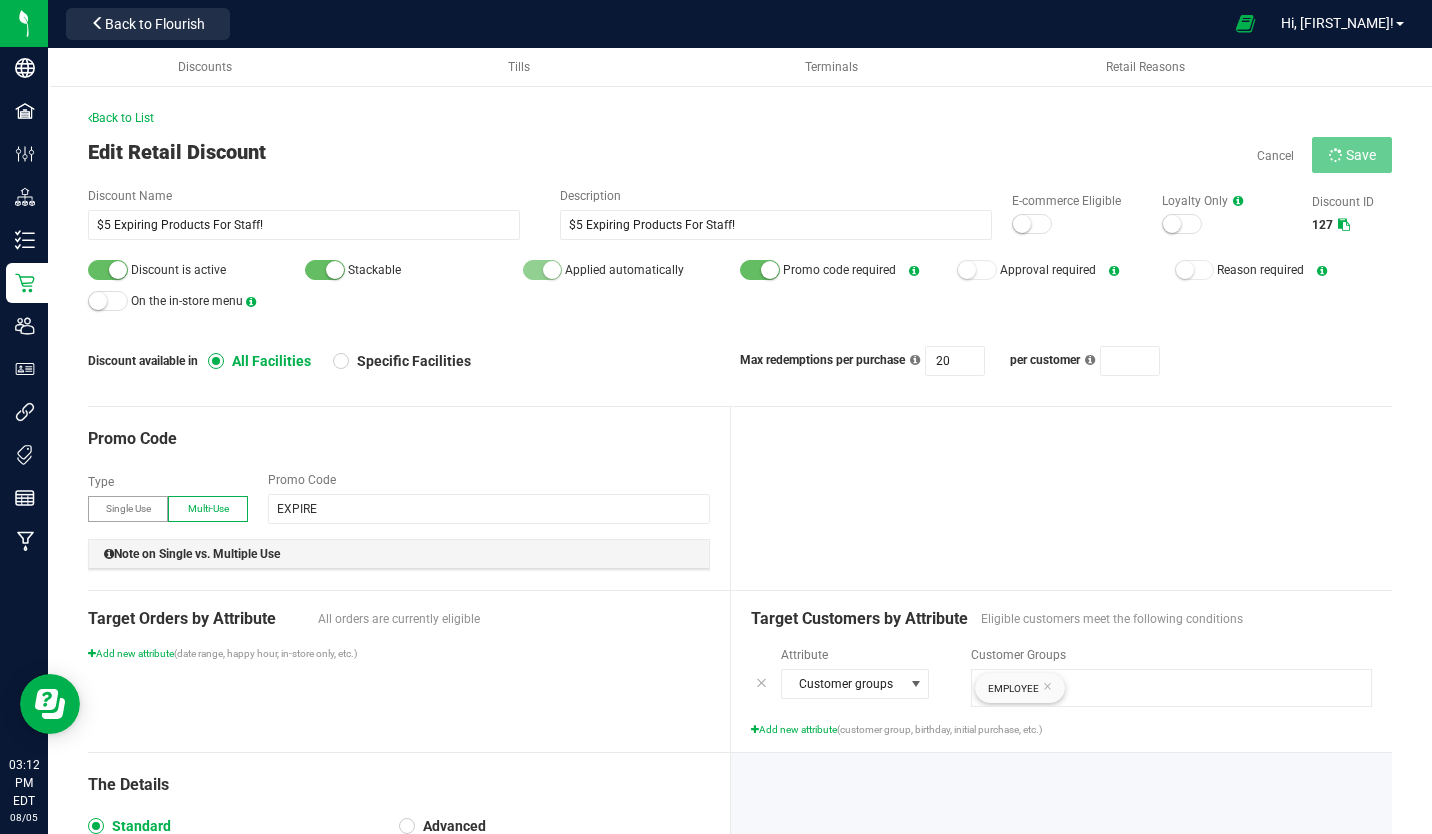 type on "1" 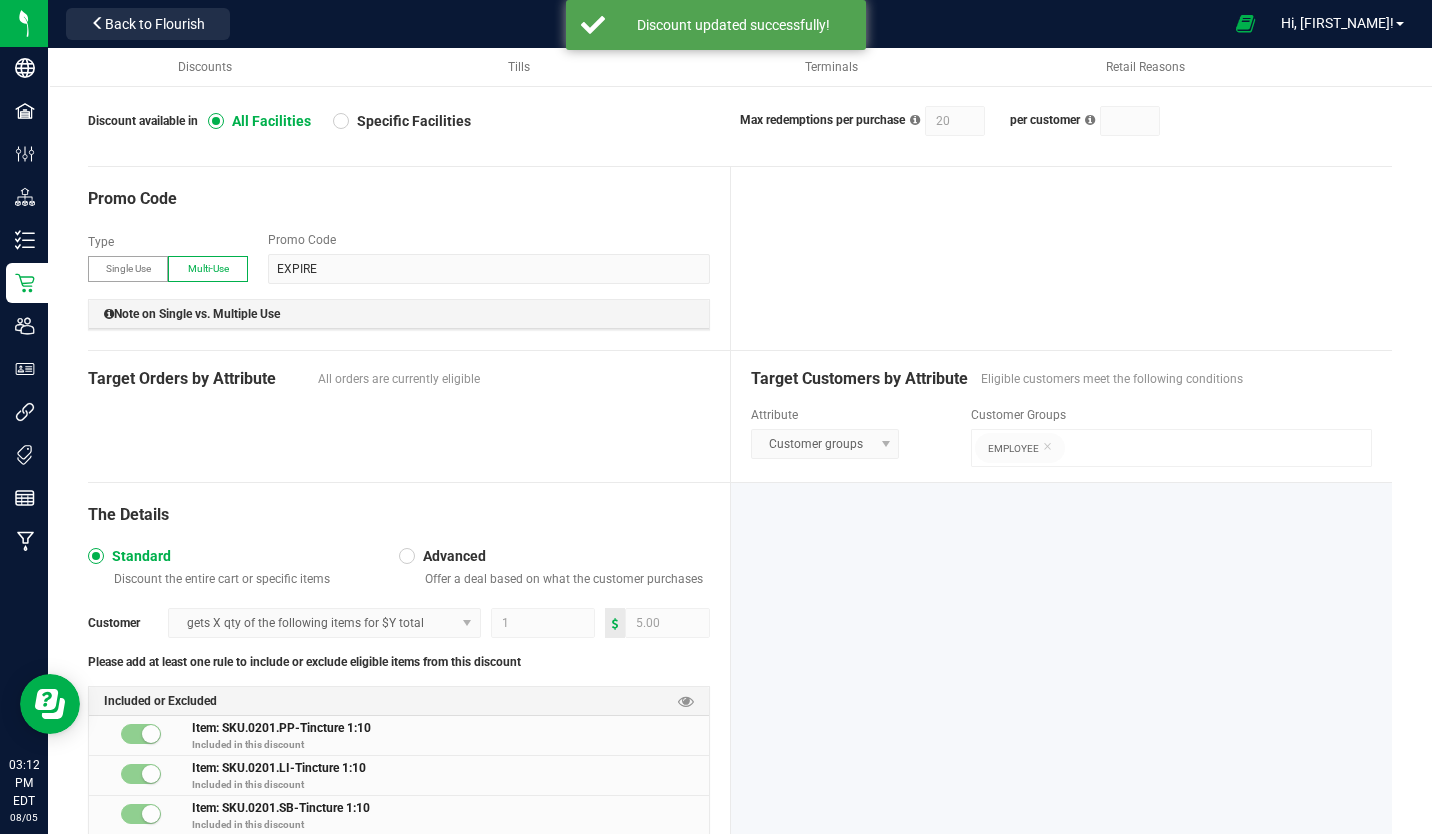 scroll, scrollTop: 0, scrollLeft: 0, axis: both 